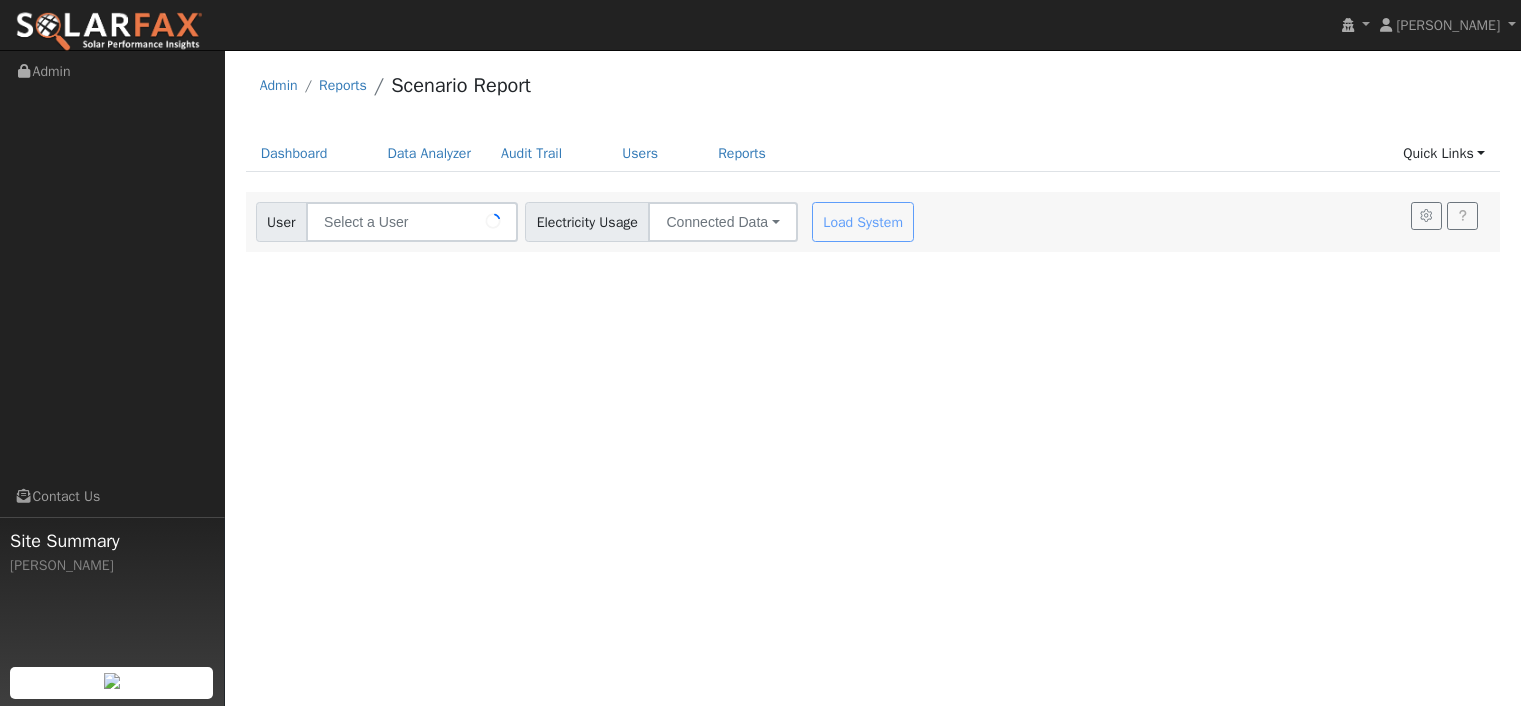 scroll, scrollTop: 0, scrollLeft: 0, axis: both 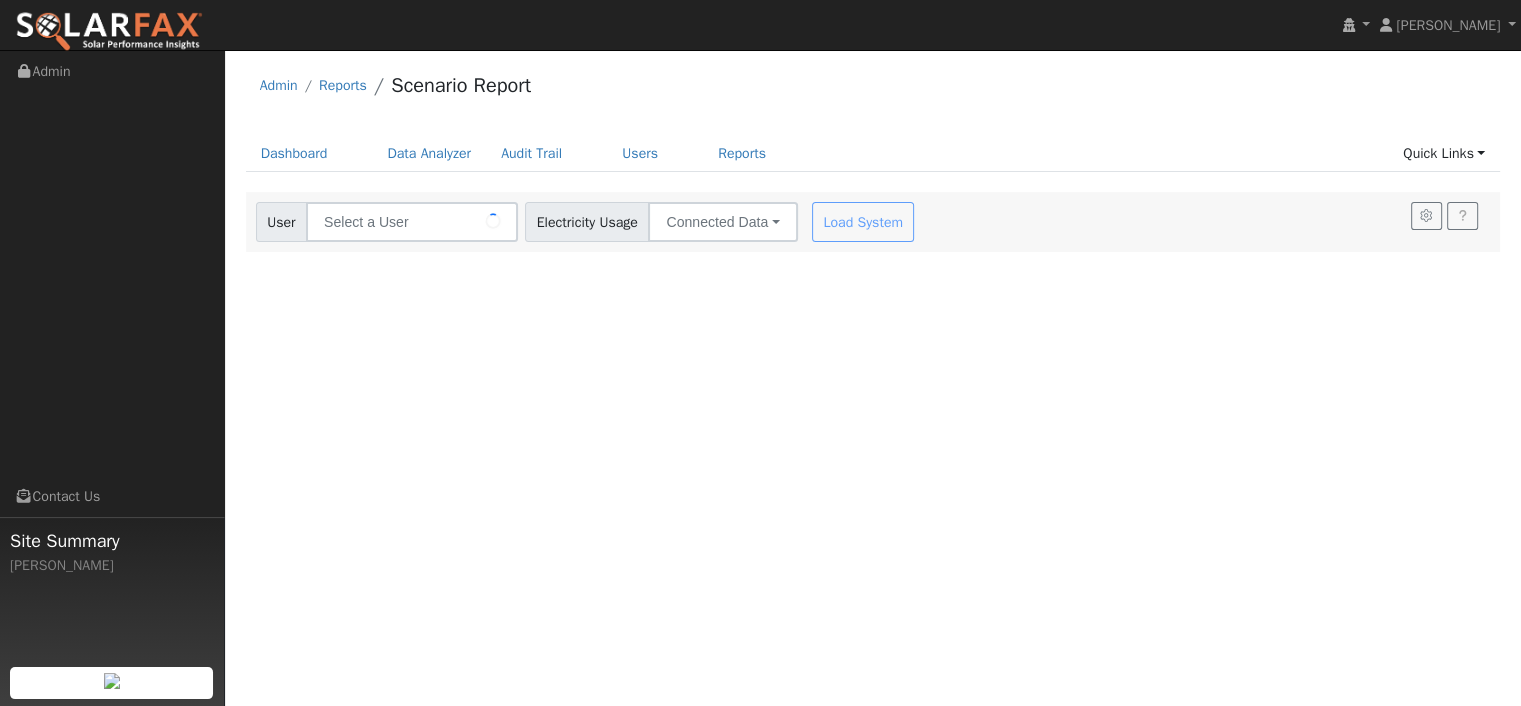 type on "[PERSON_NAME]" 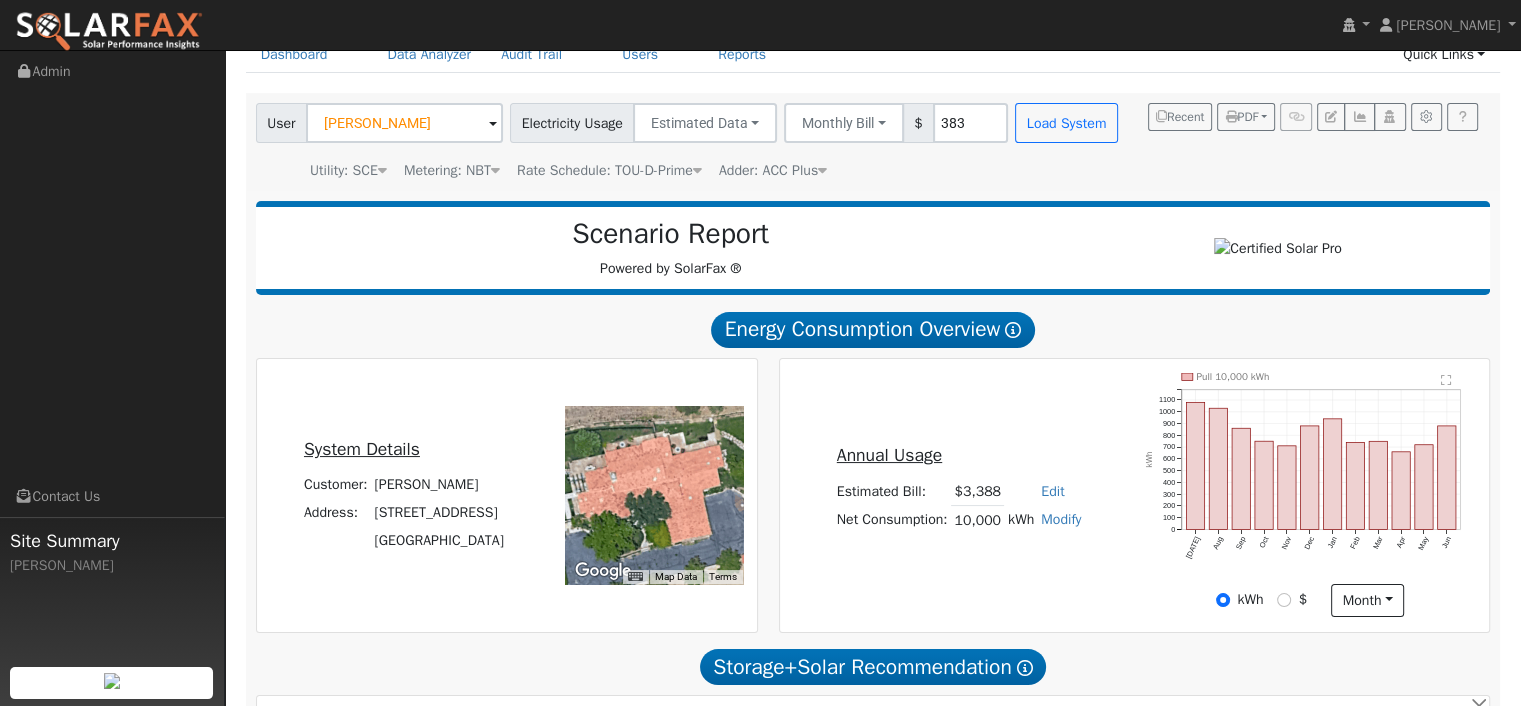 scroll, scrollTop: 100, scrollLeft: 0, axis: vertical 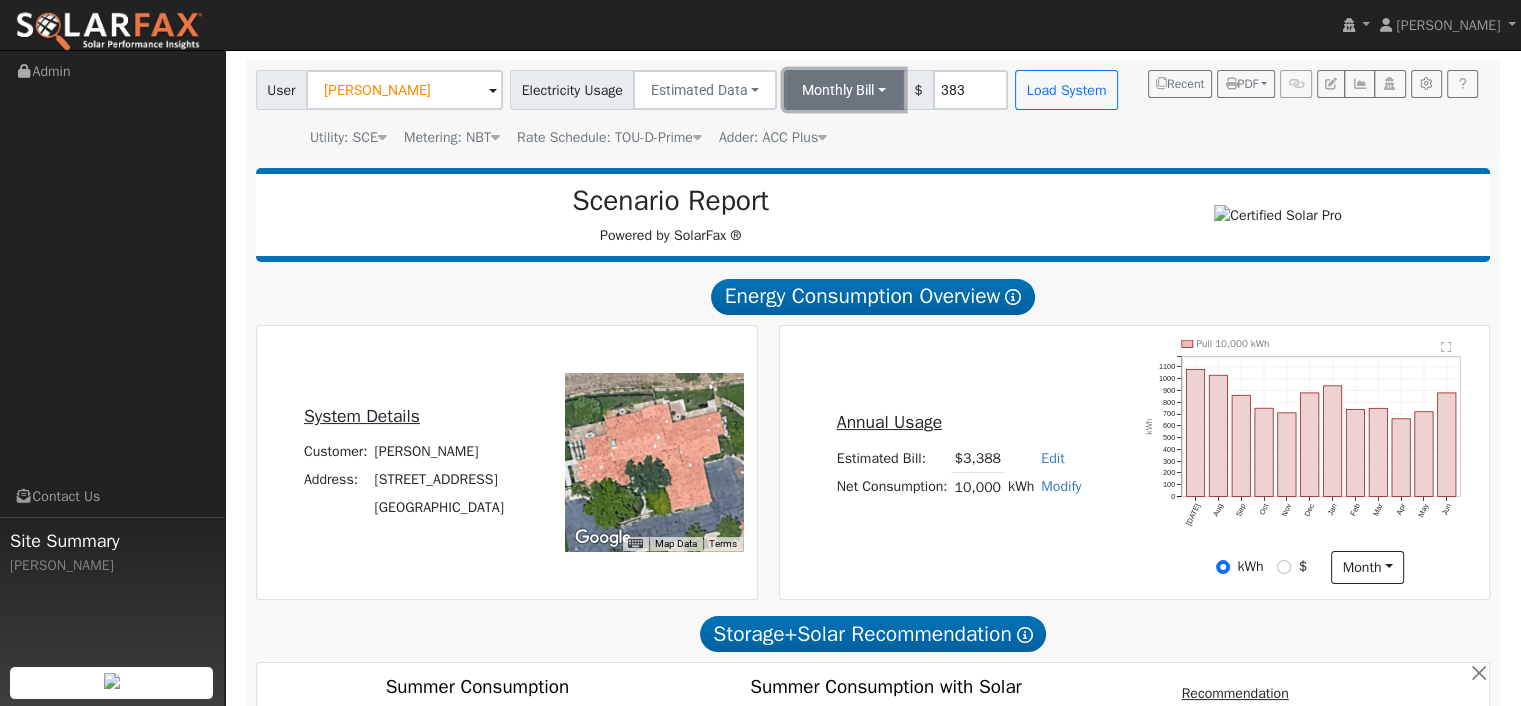 click on "Monthly Bill" at bounding box center [844, 90] 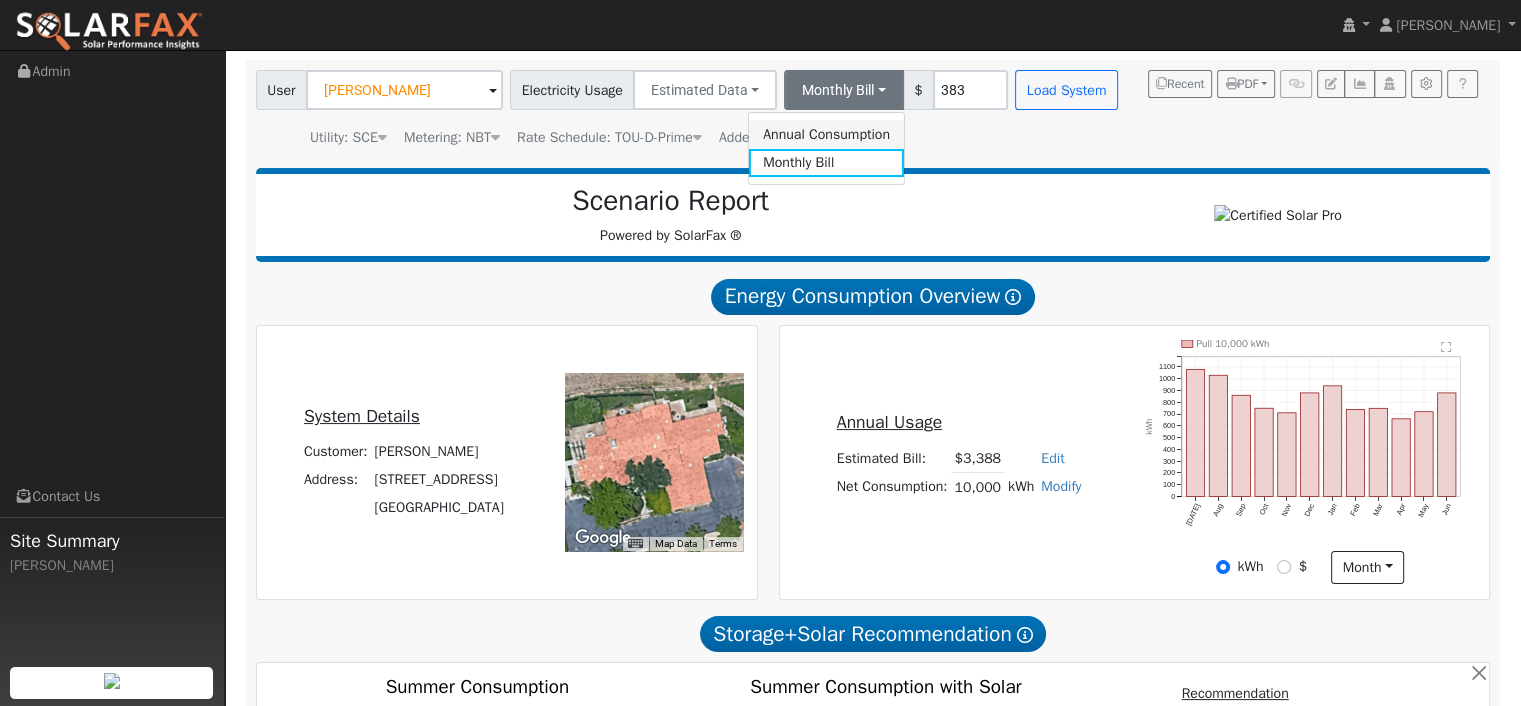 click on "Annual Consumption" at bounding box center [826, 134] 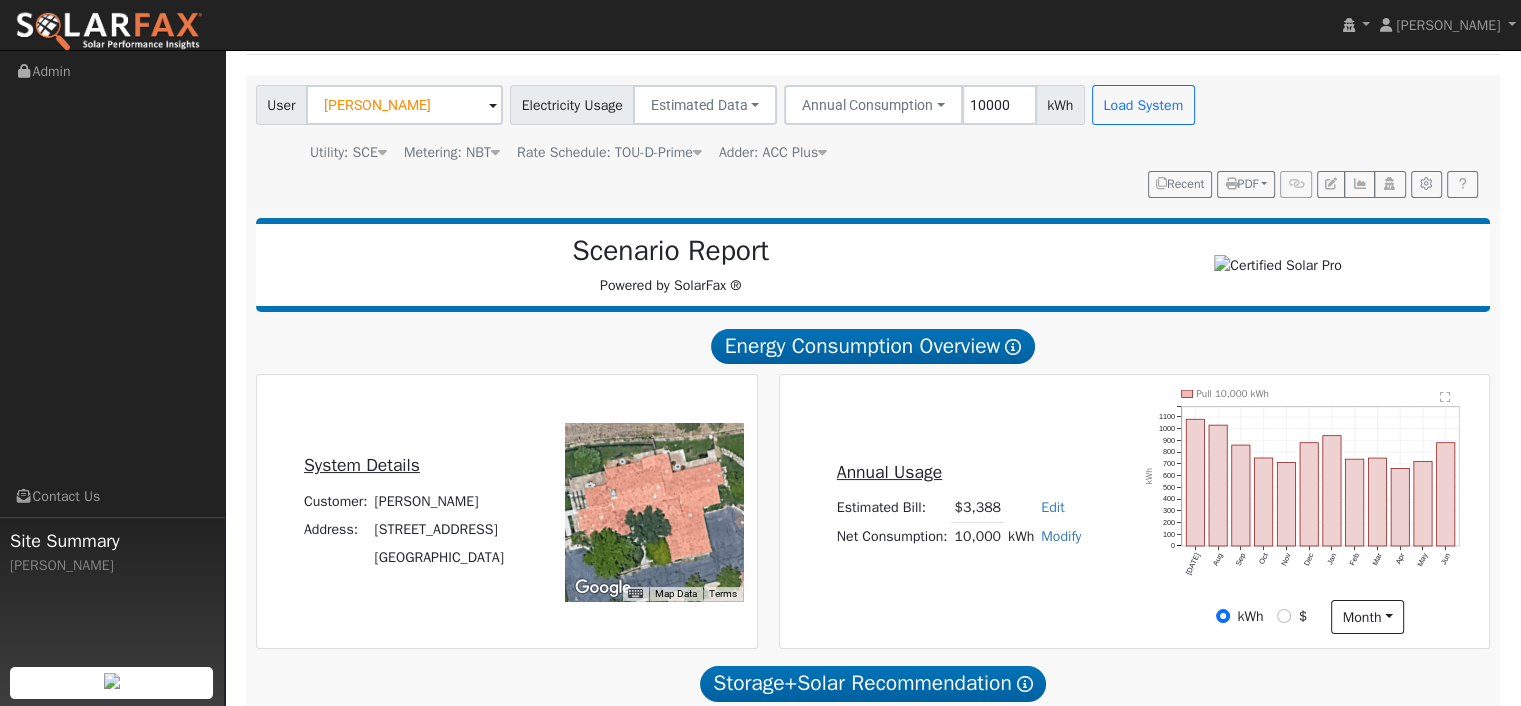 scroll, scrollTop: 0, scrollLeft: 0, axis: both 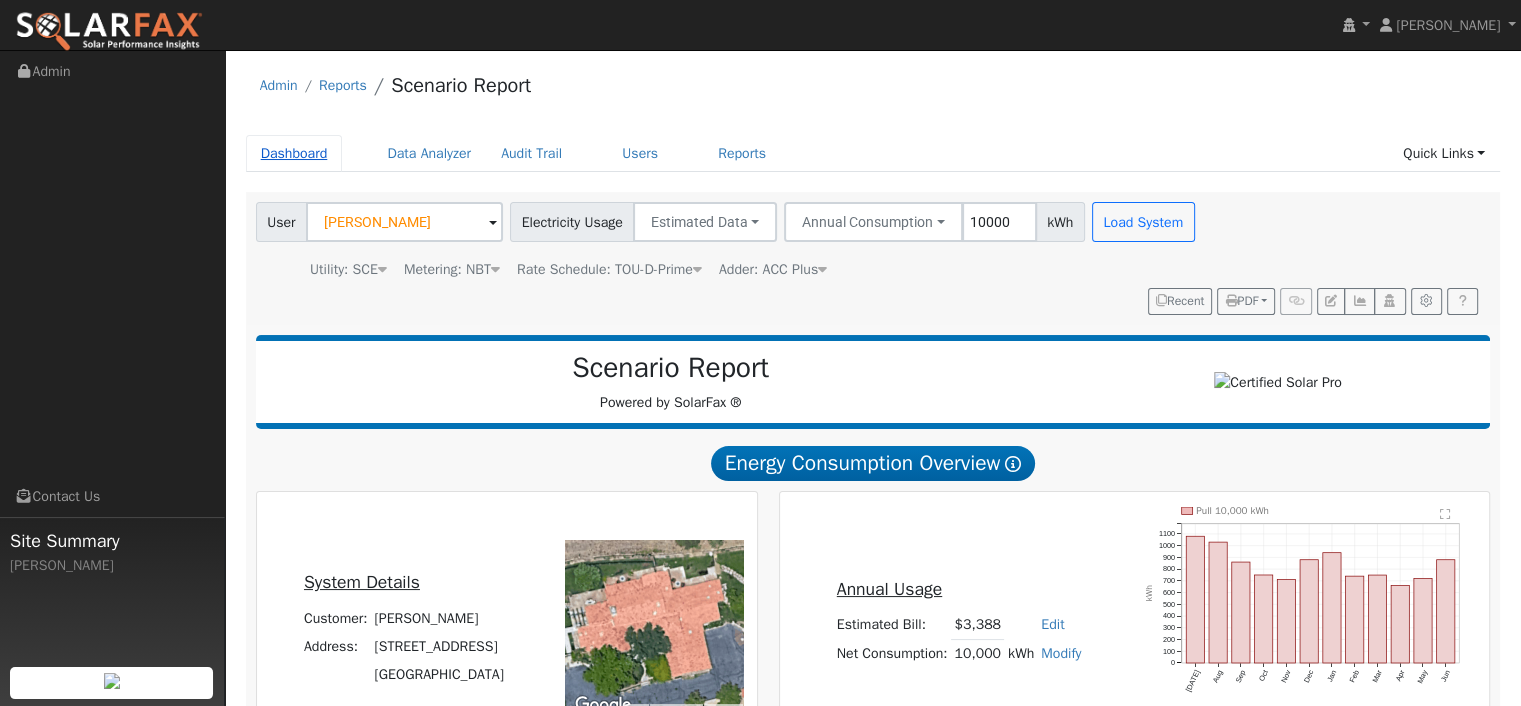 click on "Dashboard" at bounding box center (294, 153) 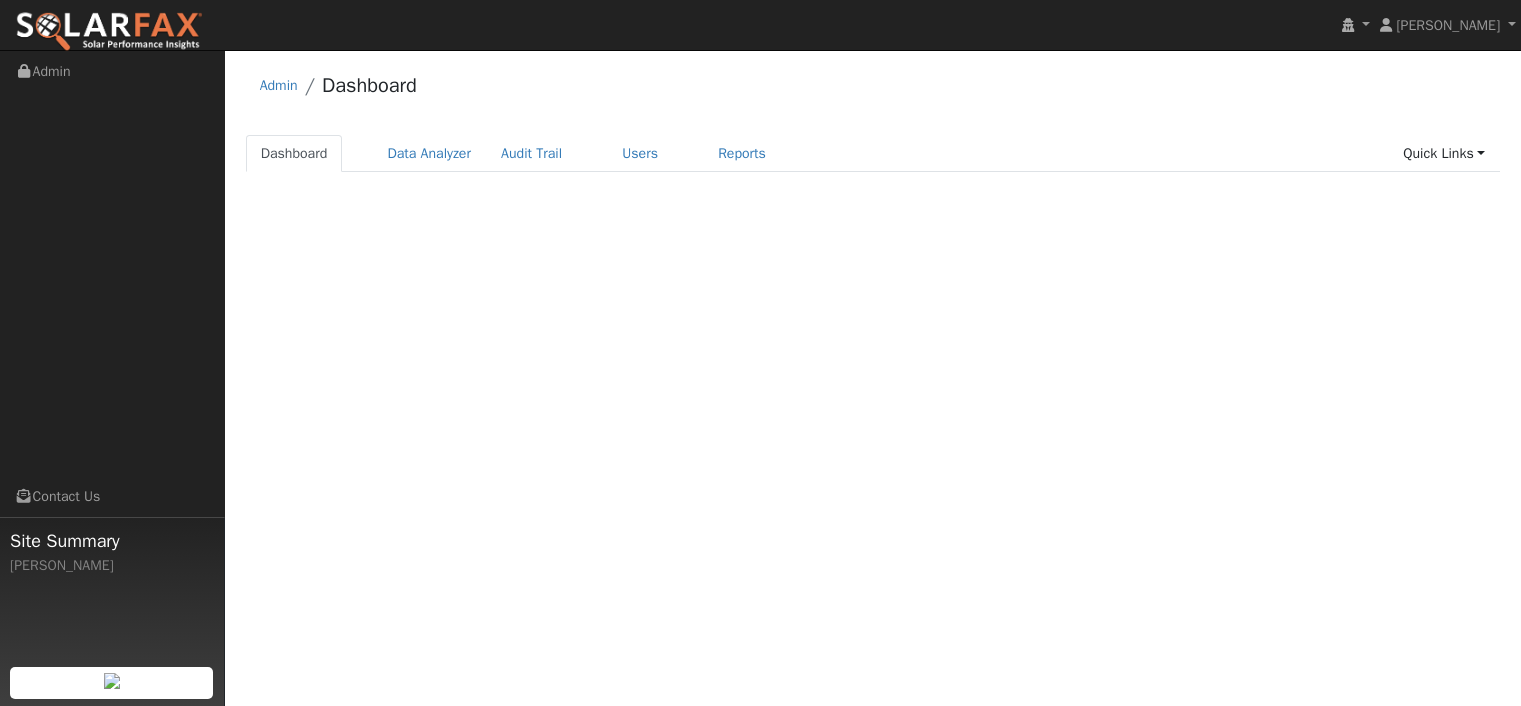 scroll, scrollTop: 0, scrollLeft: 0, axis: both 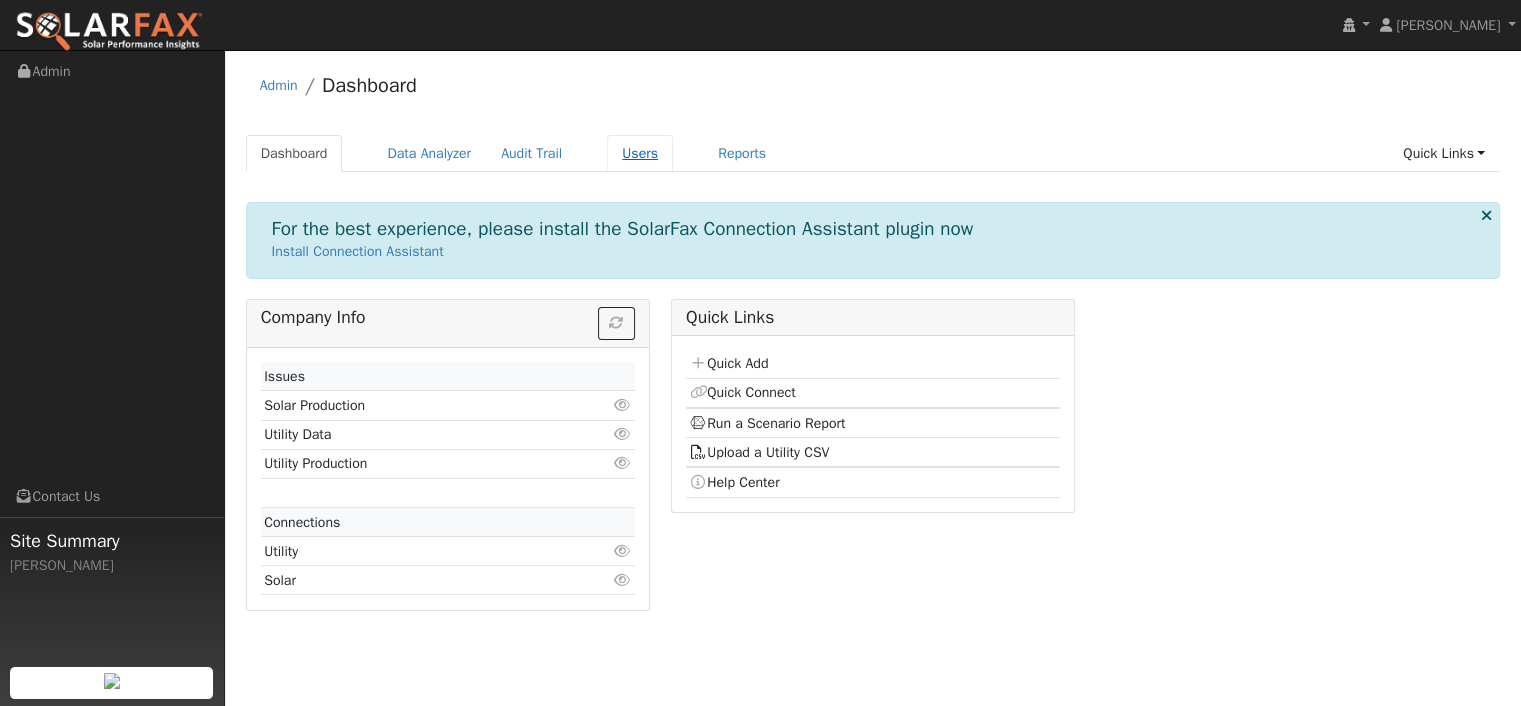 click on "Users" at bounding box center (640, 153) 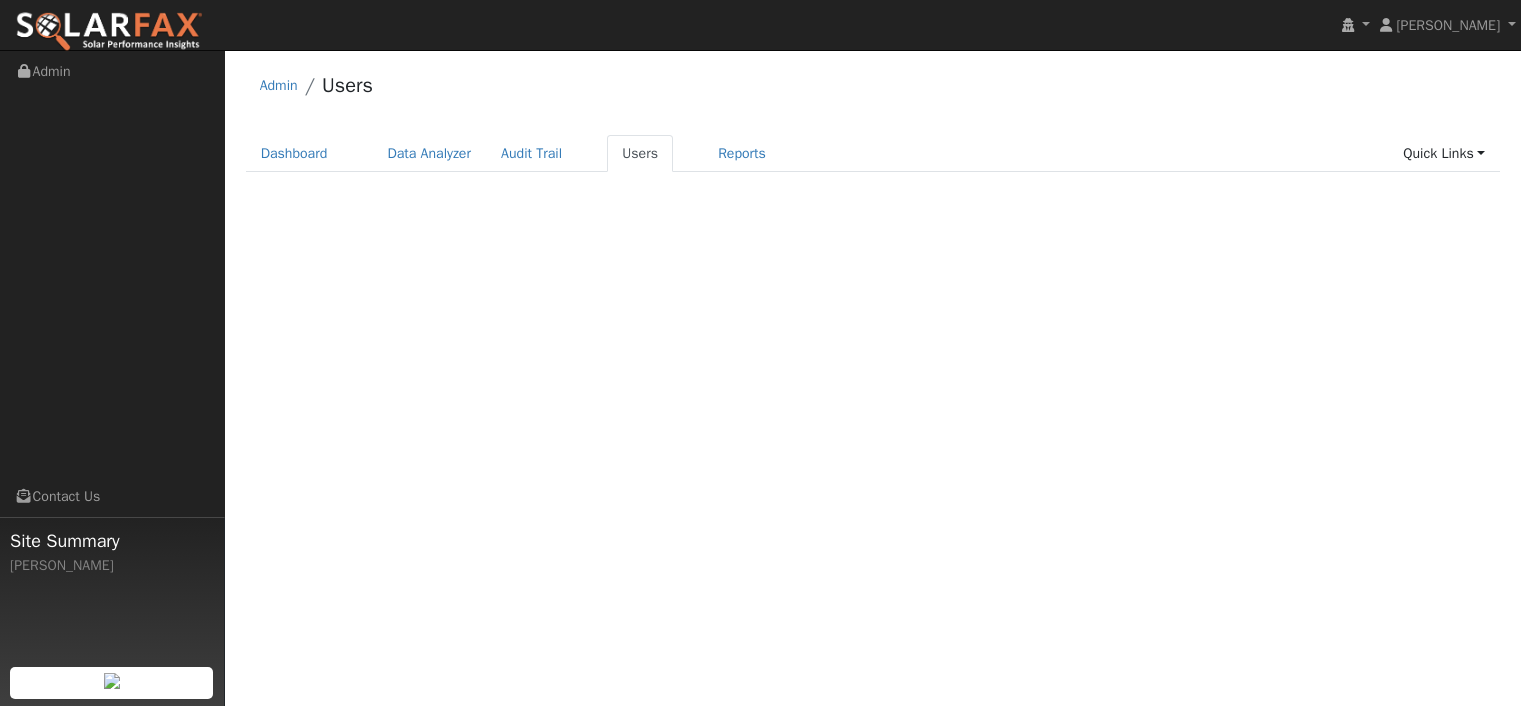 scroll, scrollTop: 0, scrollLeft: 0, axis: both 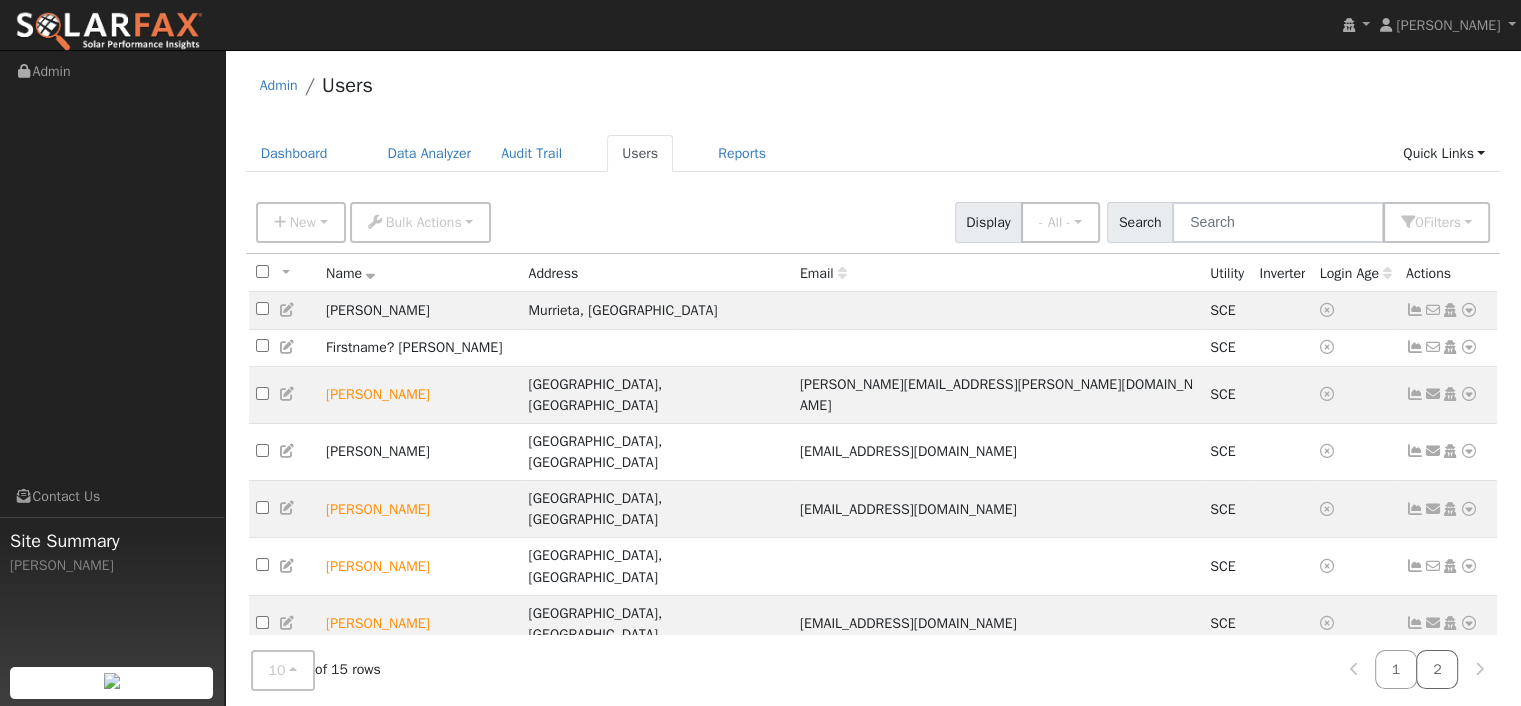 click on "2" at bounding box center (1437, 669) 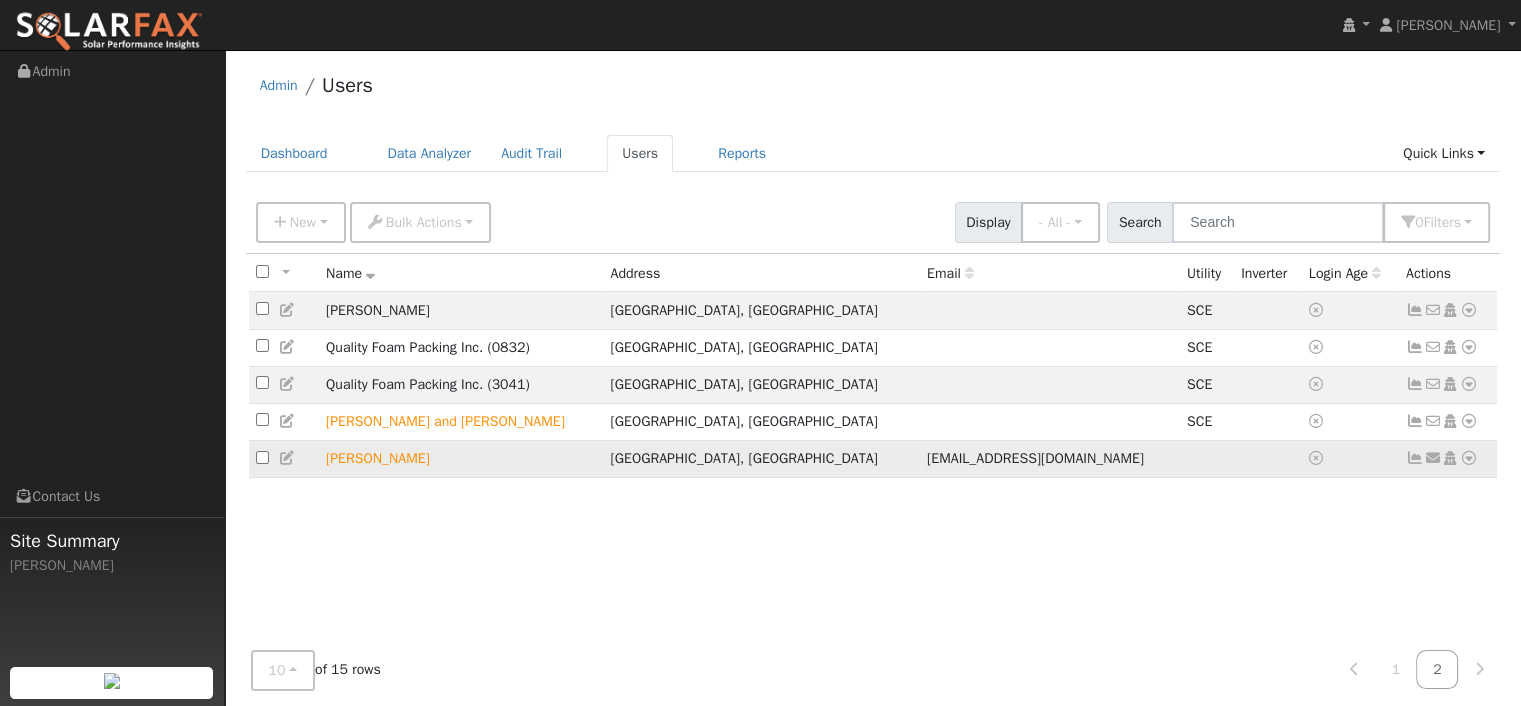 click on "[PERSON_NAME]" at bounding box center [461, 458] 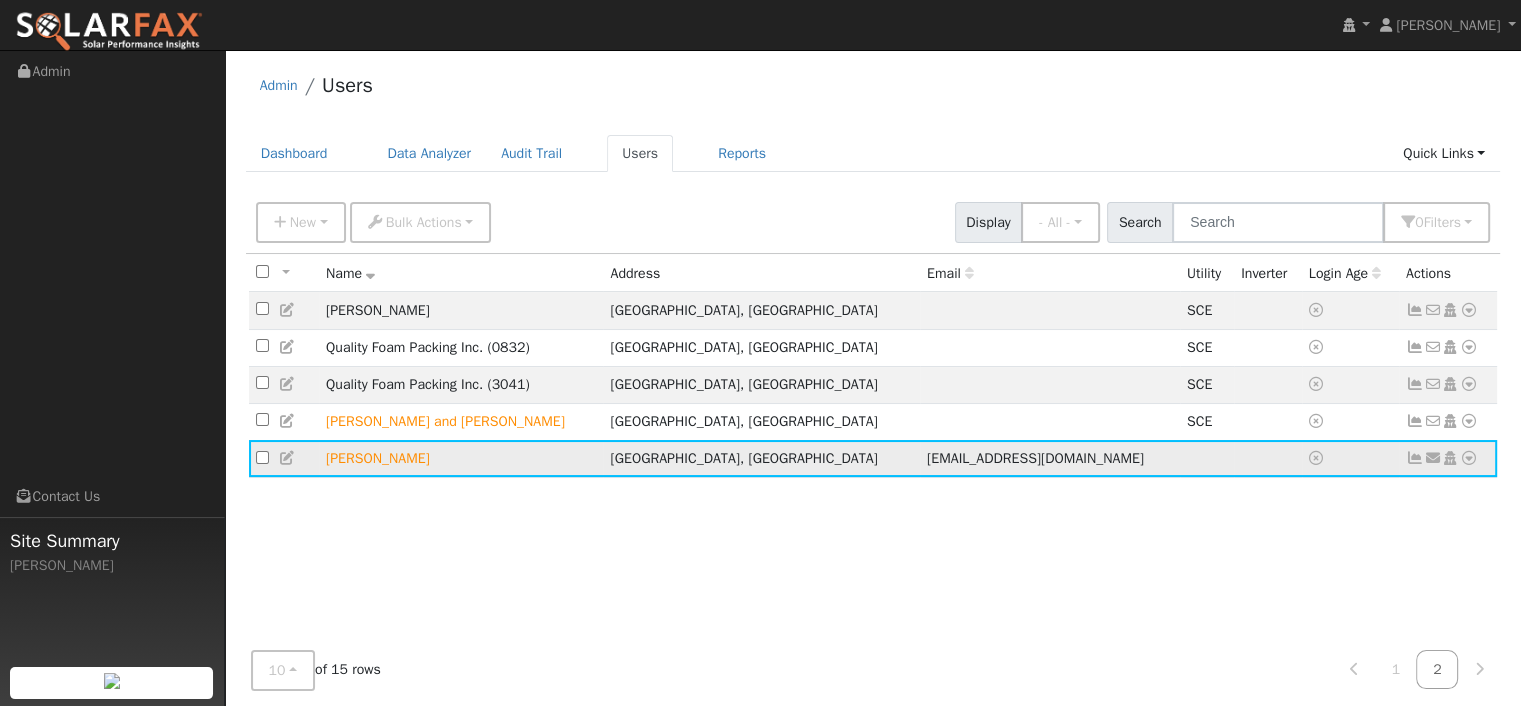 click on "[PERSON_NAME]" at bounding box center [461, 458] 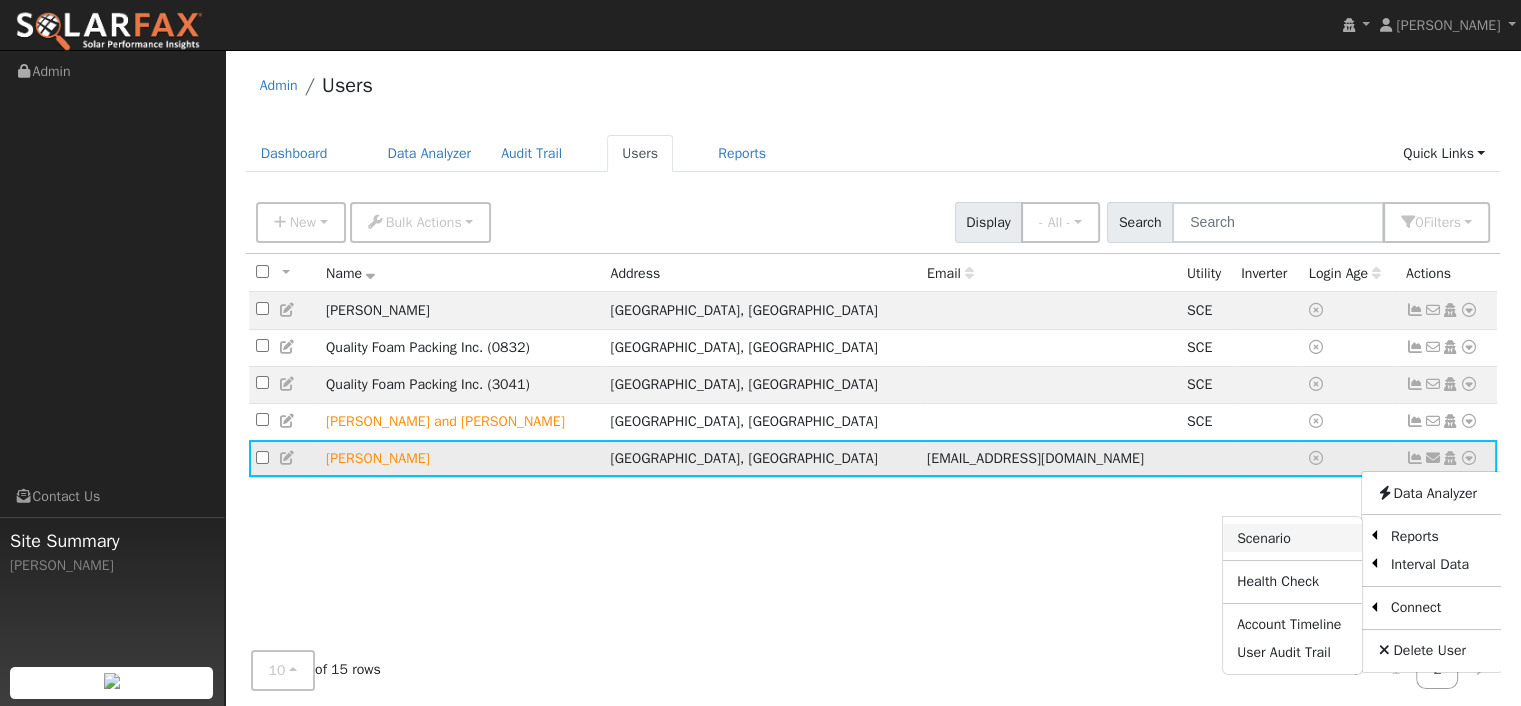click on "Scenario" at bounding box center (1292, 538) 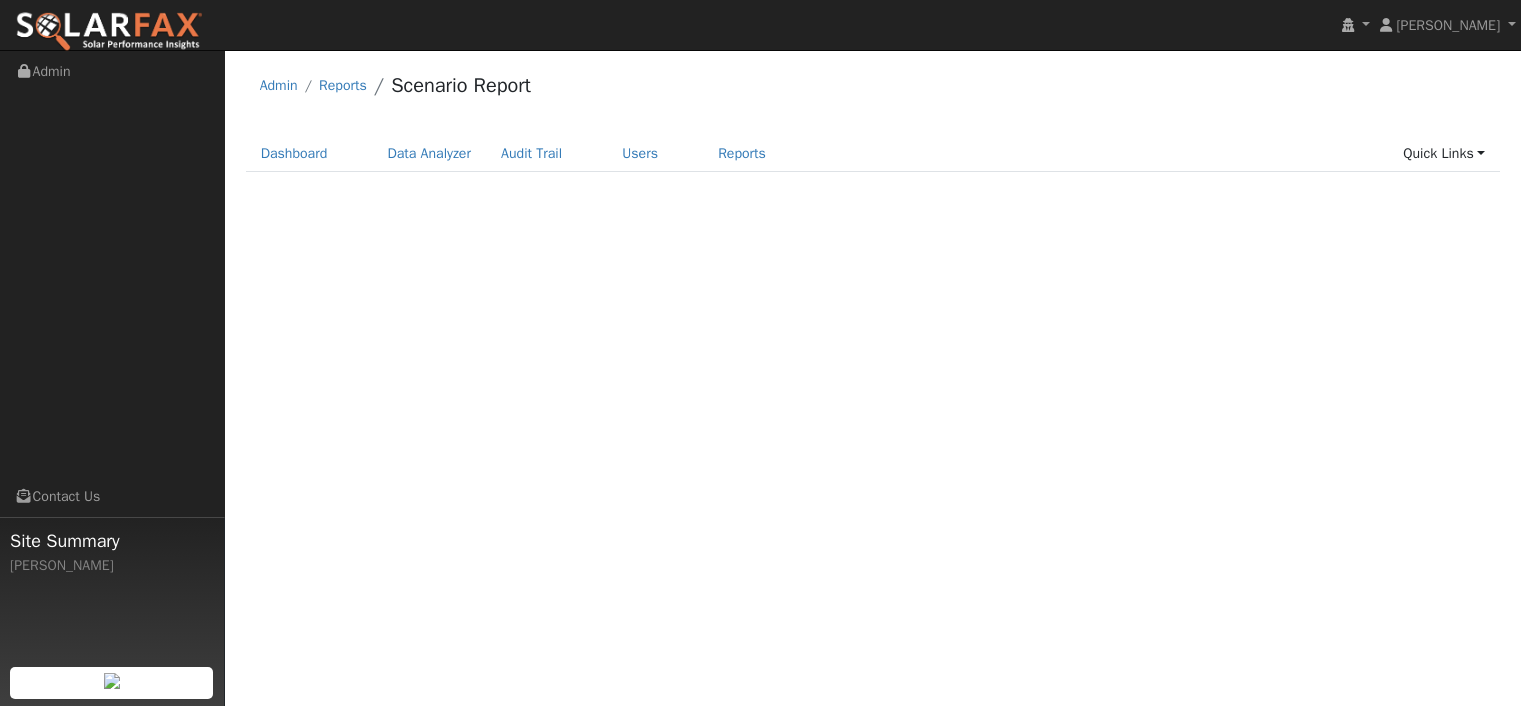 scroll, scrollTop: 0, scrollLeft: 0, axis: both 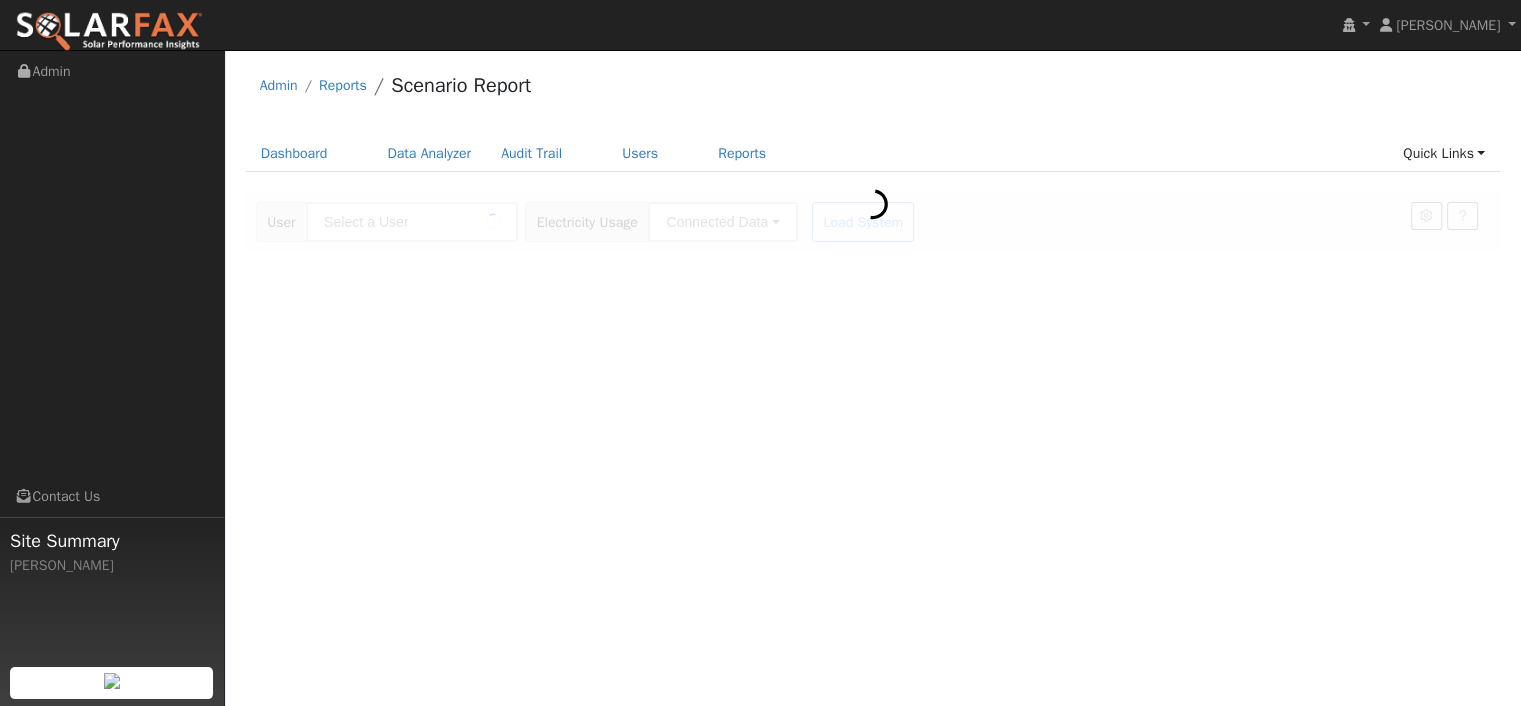 type on "Gali Yemini" 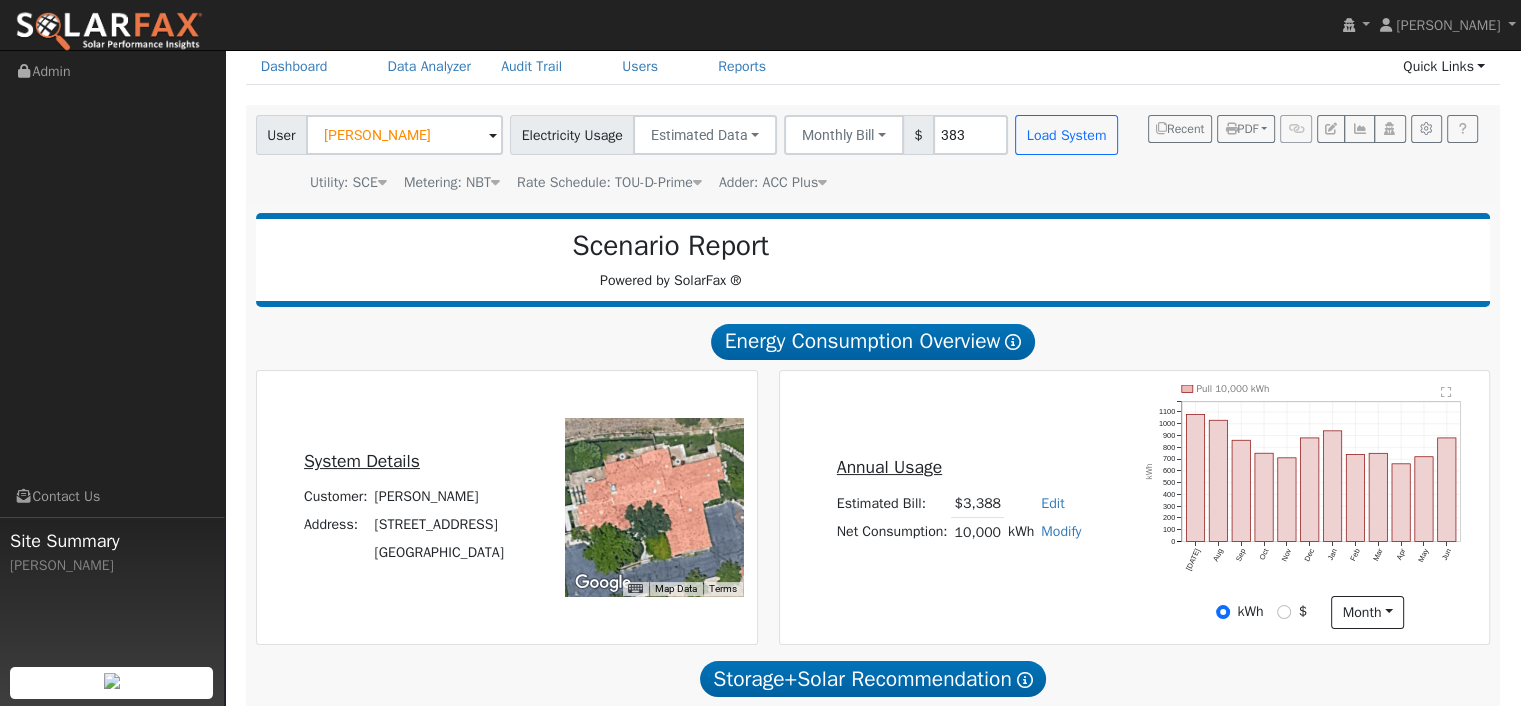 scroll, scrollTop: 88, scrollLeft: 0, axis: vertical 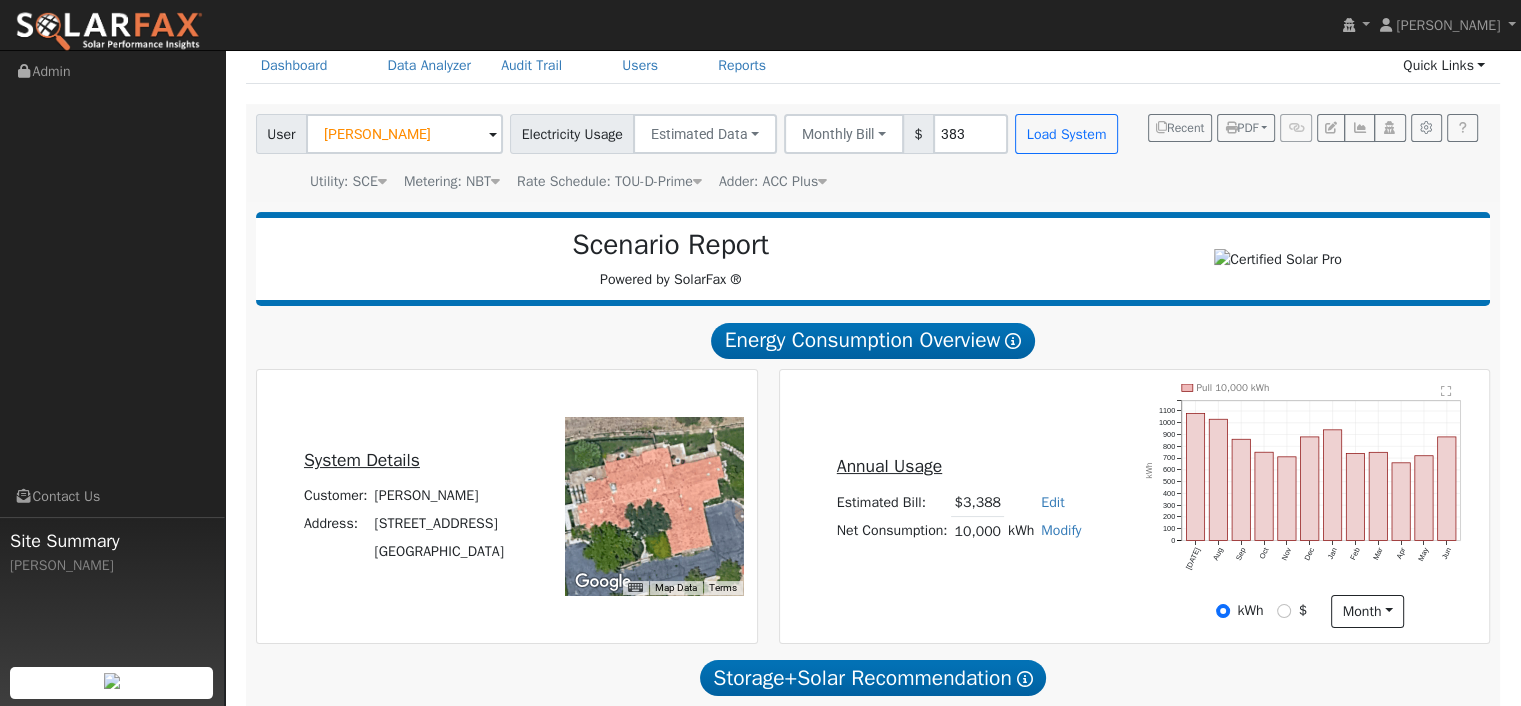 click on "Modify" at bounding box center (1061, 530) 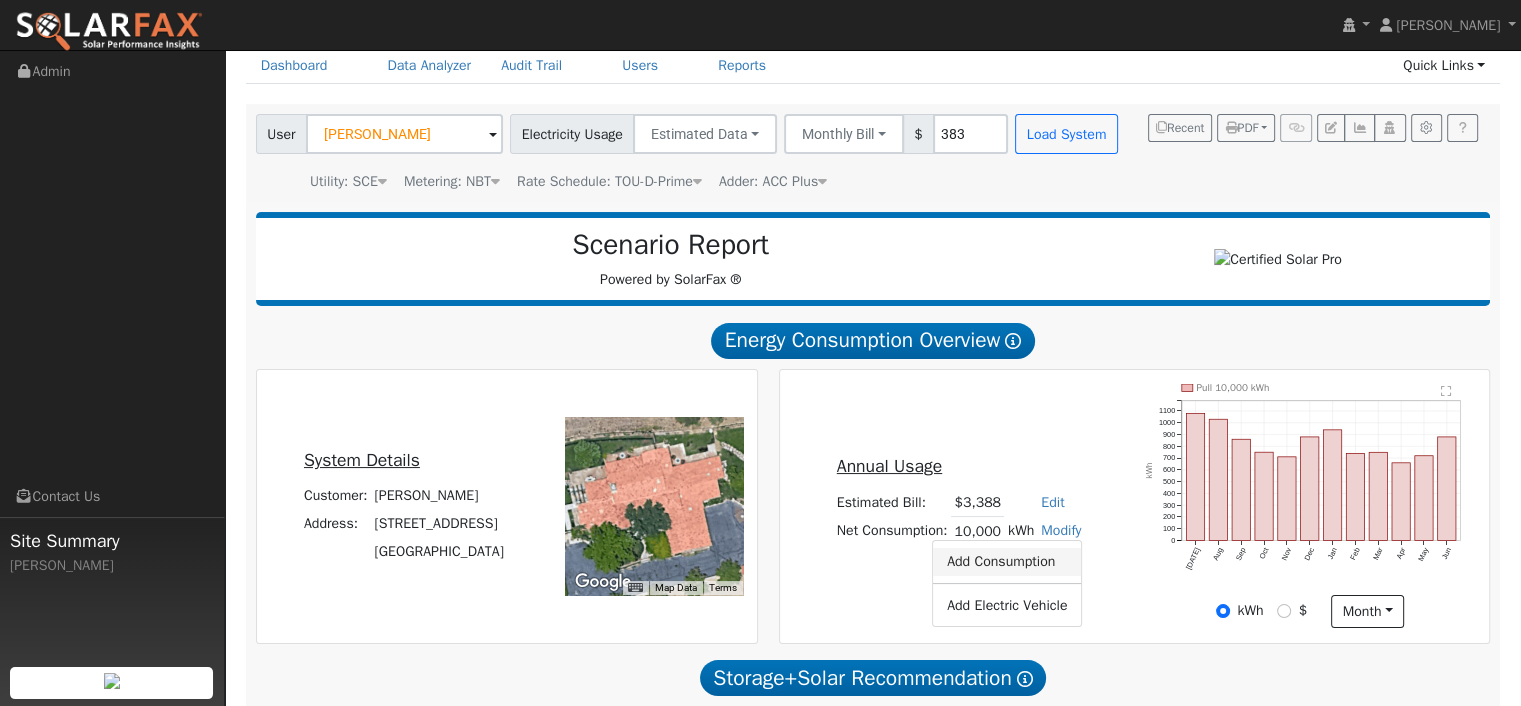 click on "Add Consumption" at bounding box center (1007, 562) 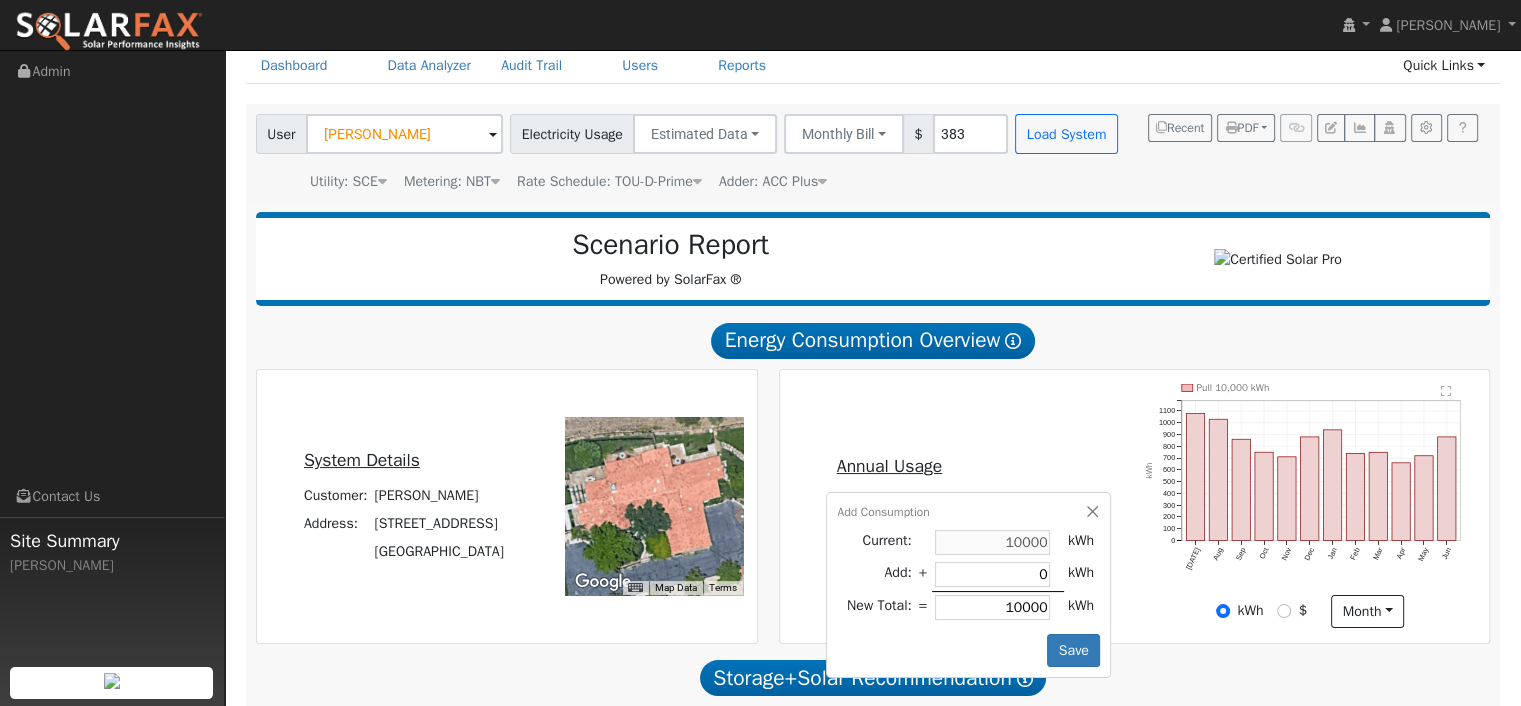 click on "Energy Consumption Overview  Show Help" at bounding box center [873, 340] 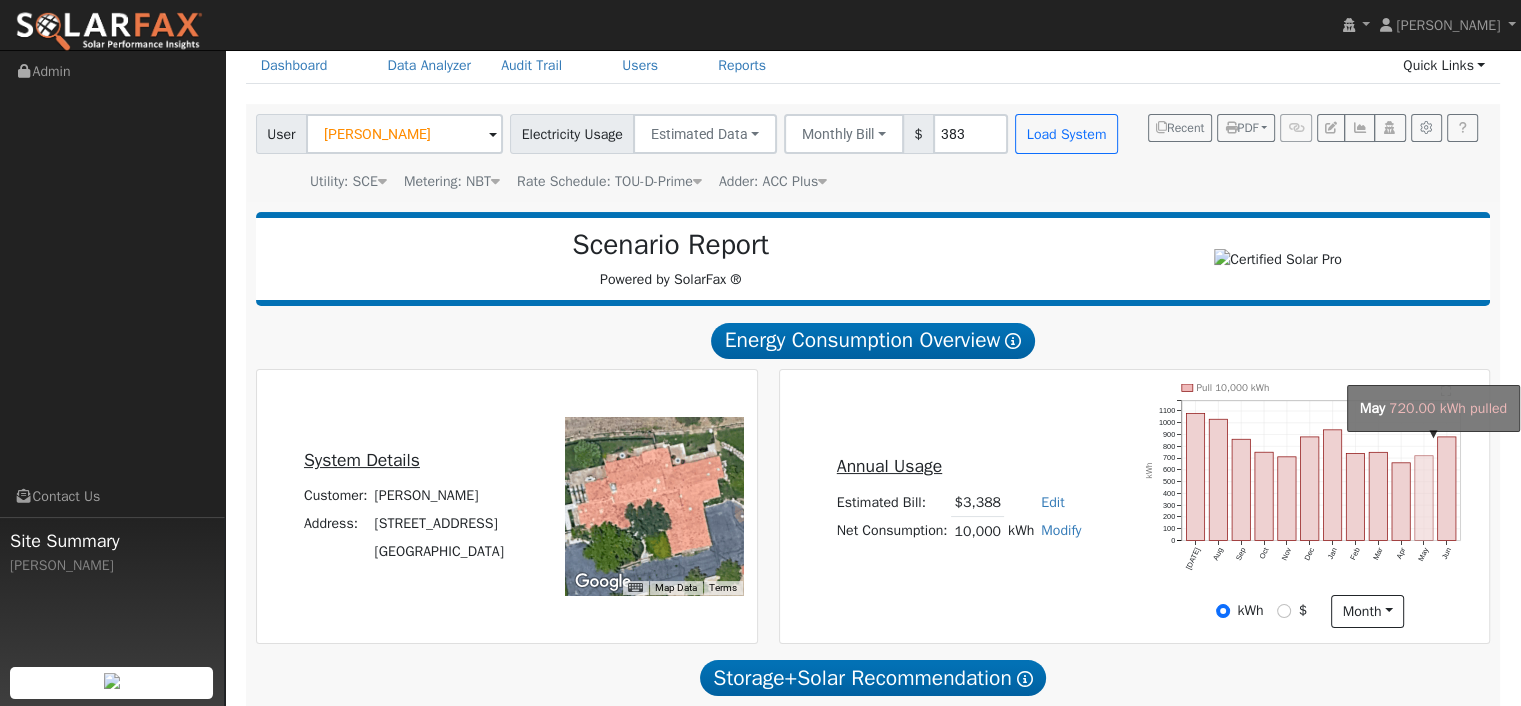 click on "onclick=""" 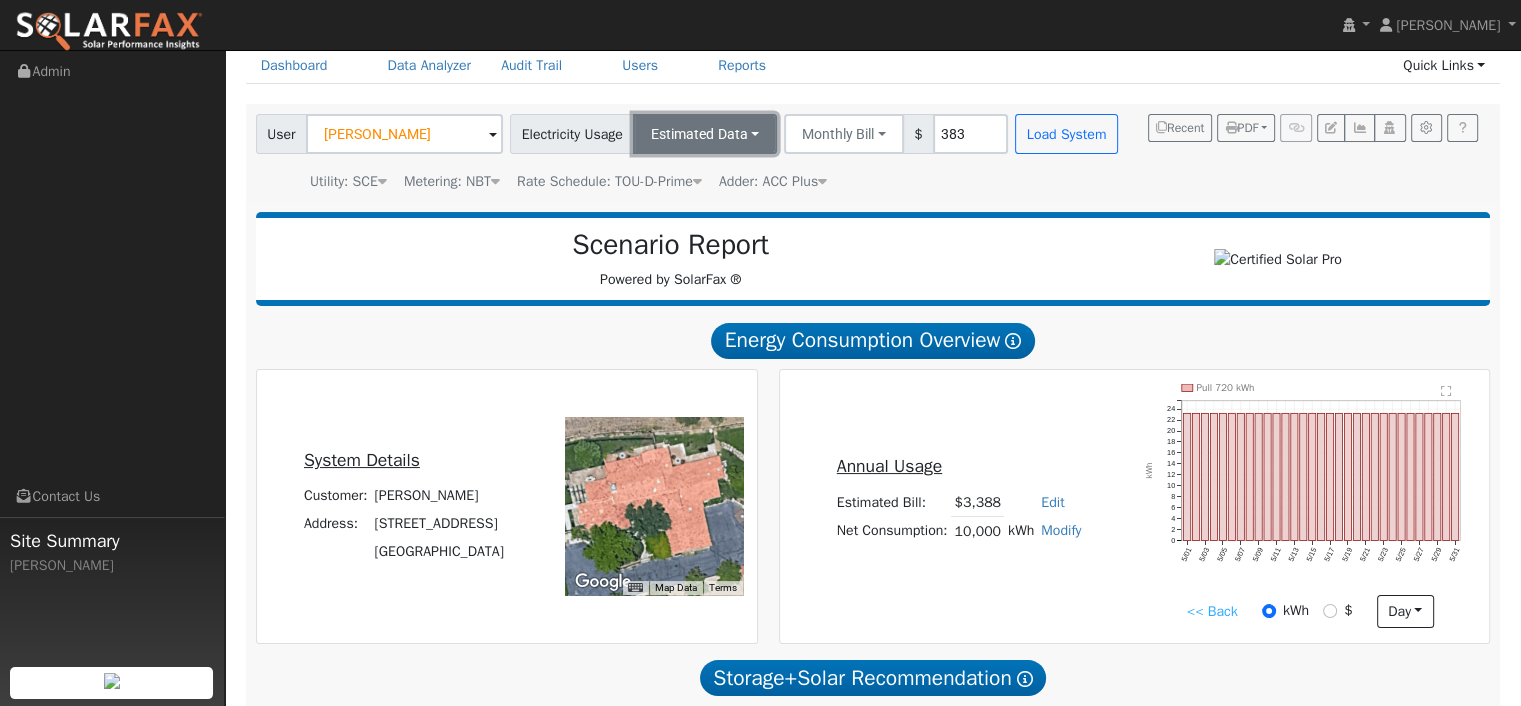 click on "Estimated Data" at bounding box center [705, 134] 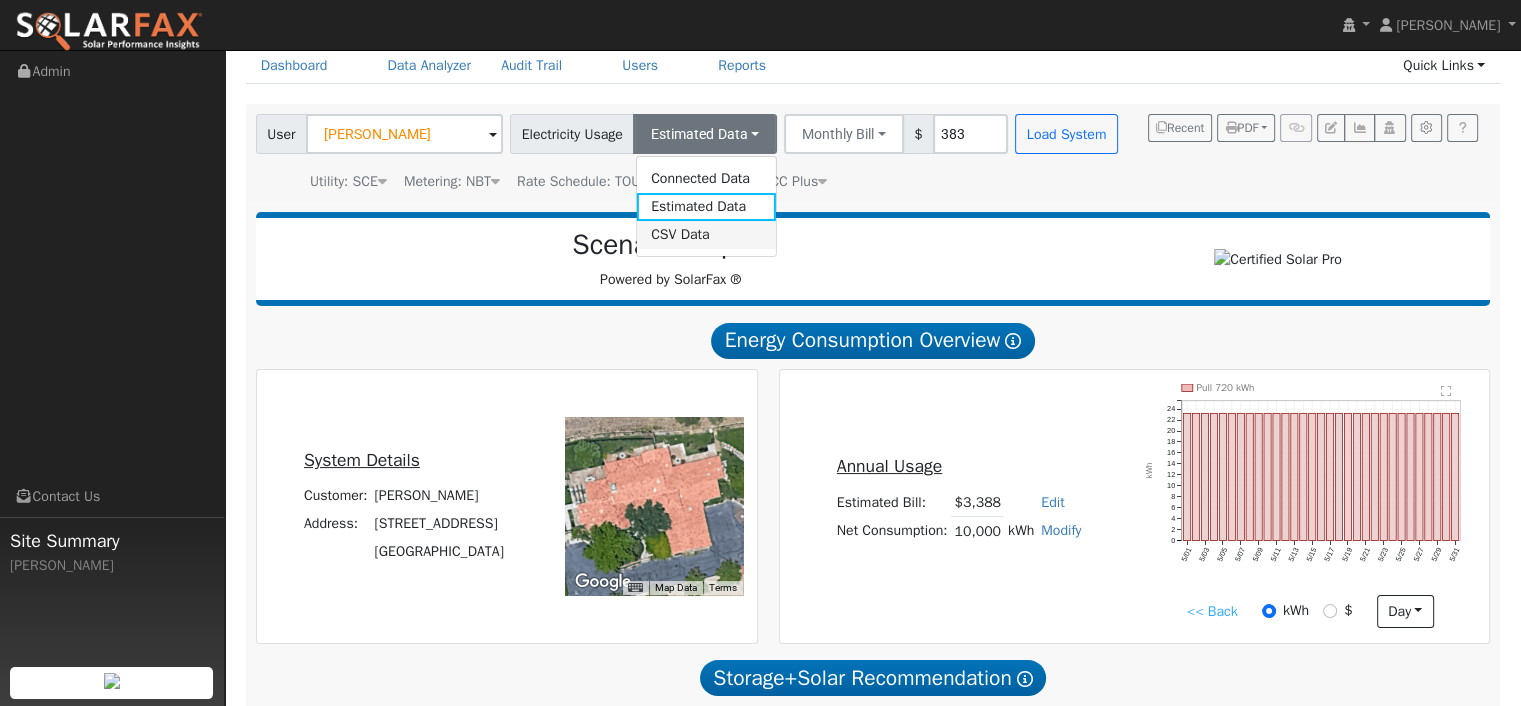 click on "CSV Data" at bounding box center [706, 235] 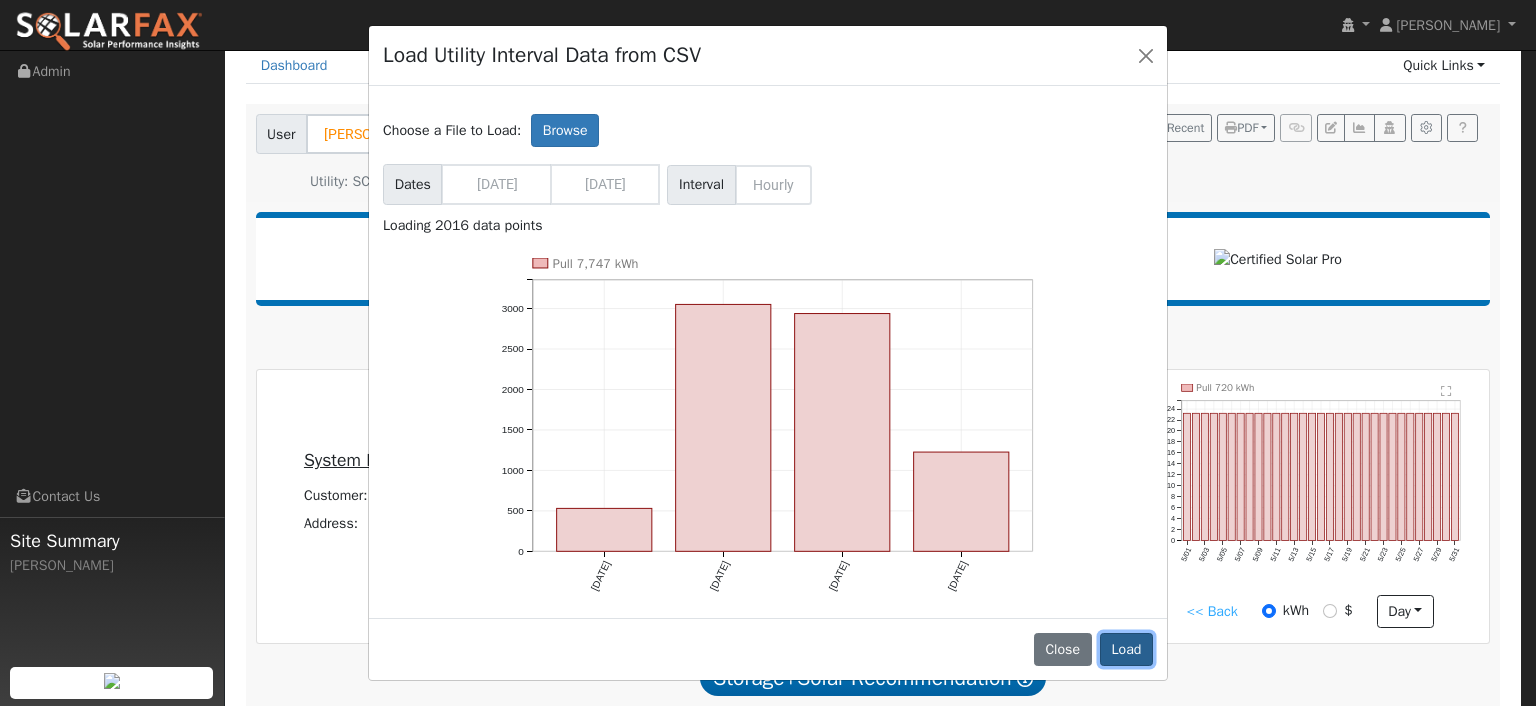 click on "Load" at bounding box center (1126, 650) 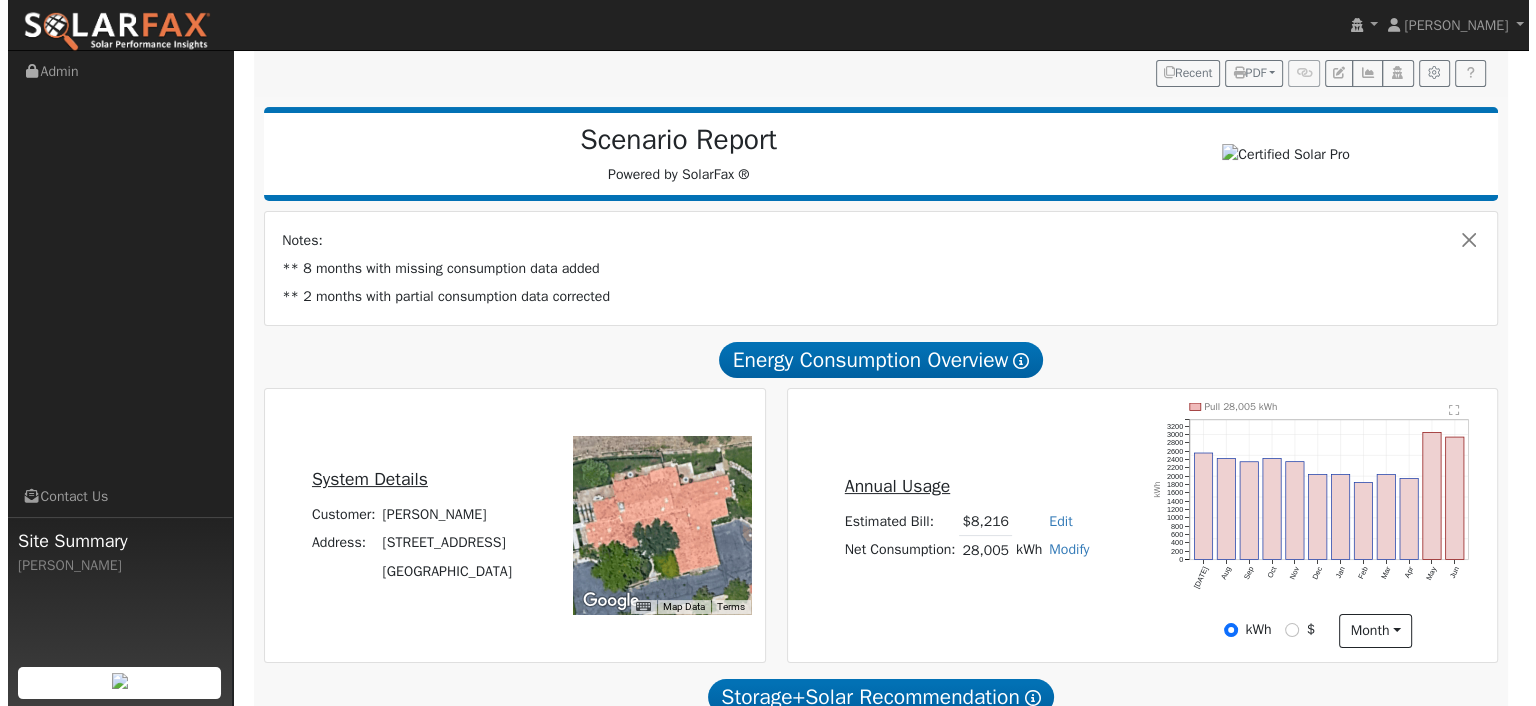 scroll, scrollTop: 231, scrollLeft: 0, axis: vertical 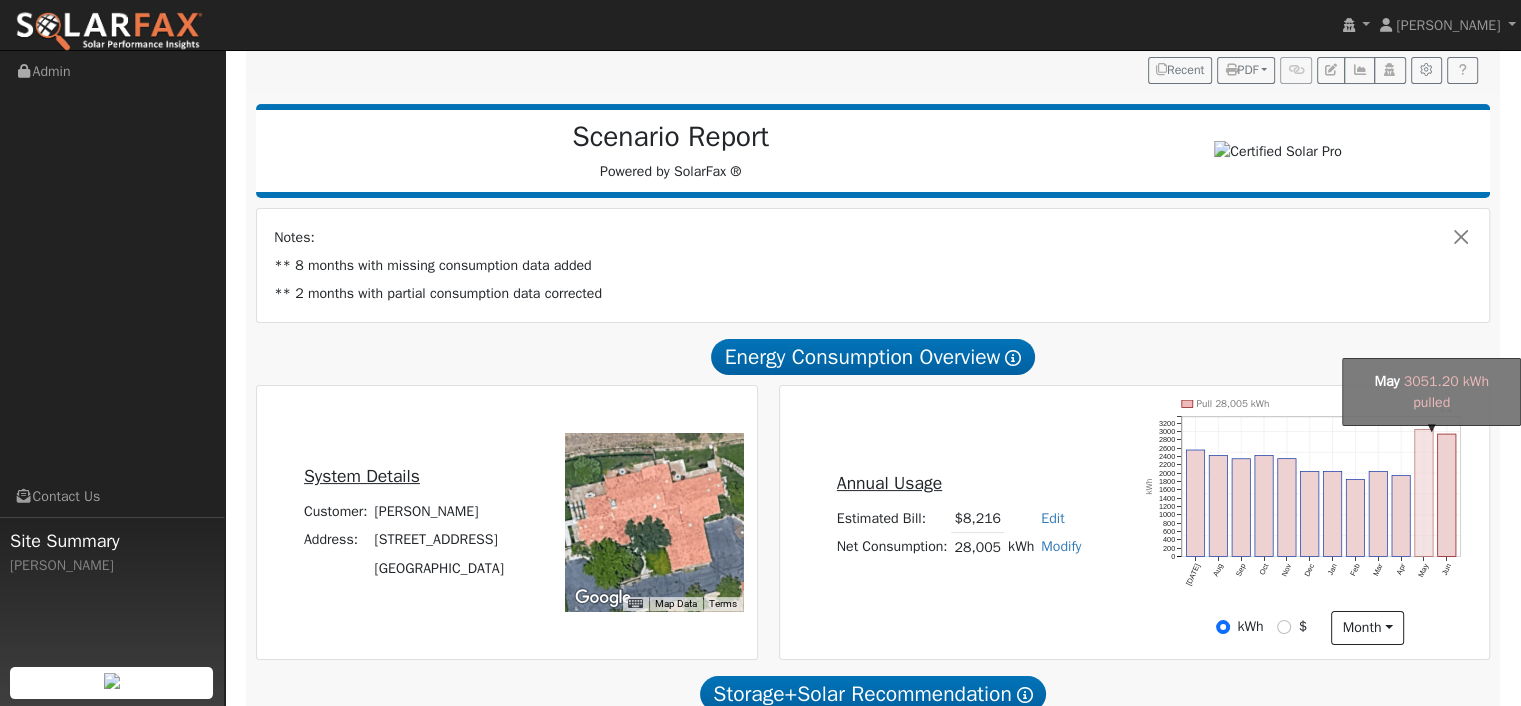 click on "onclick=""" 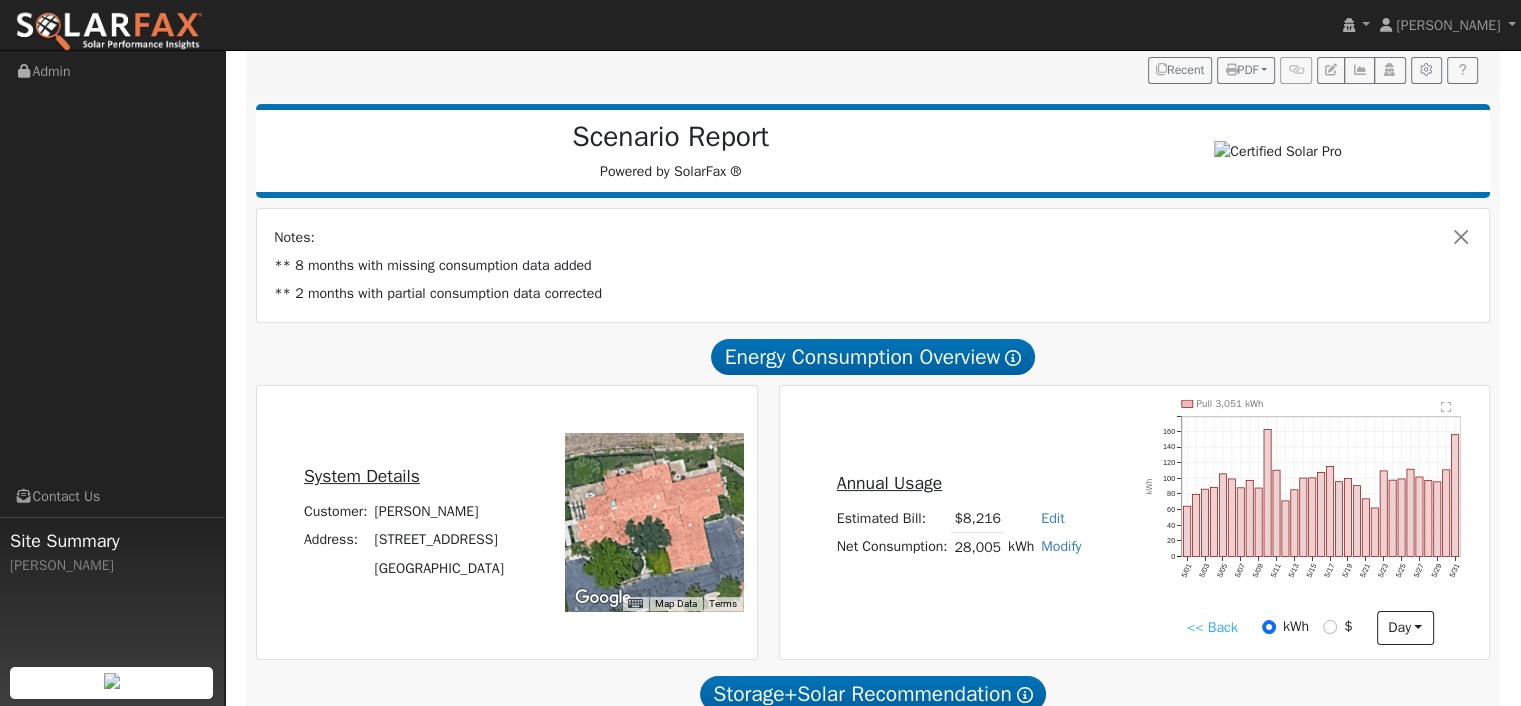click on "" 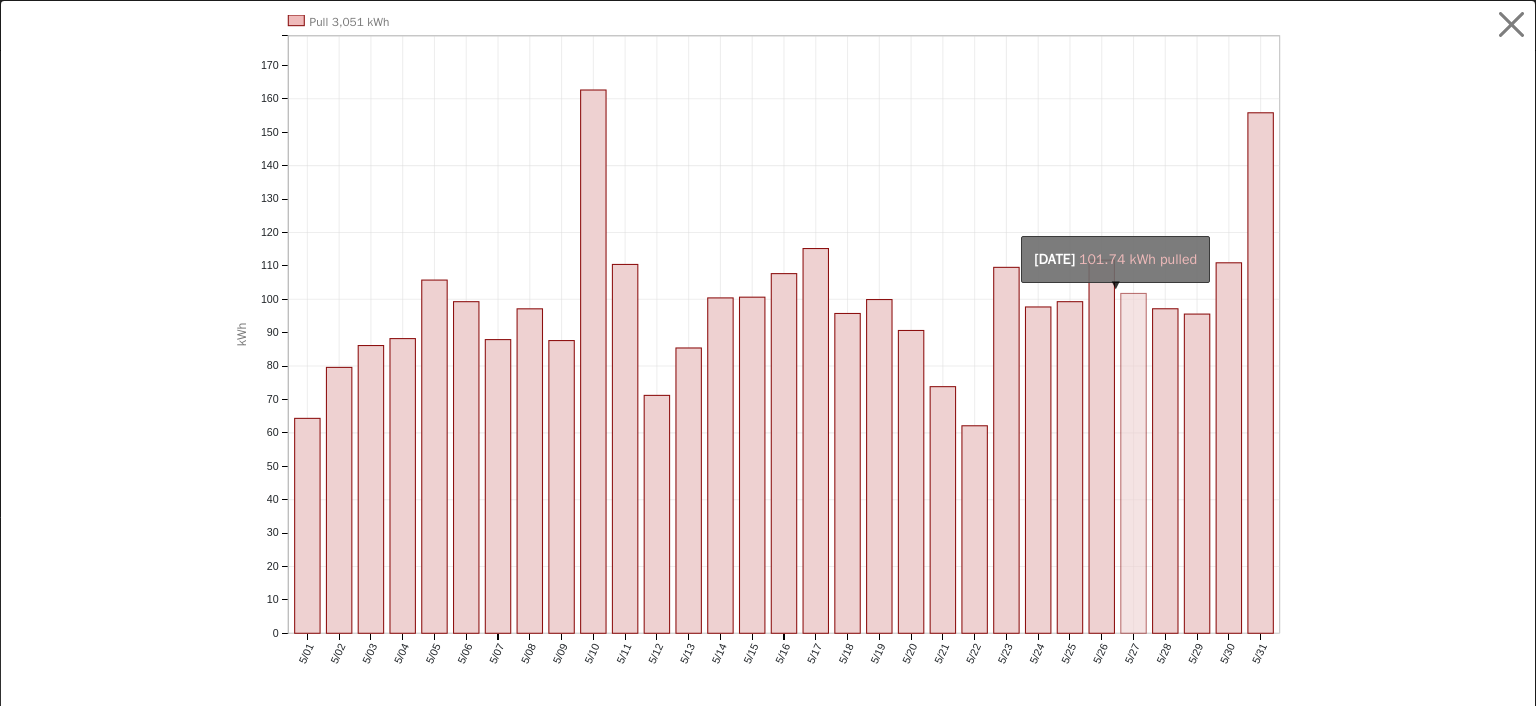 click on "onclick=""" 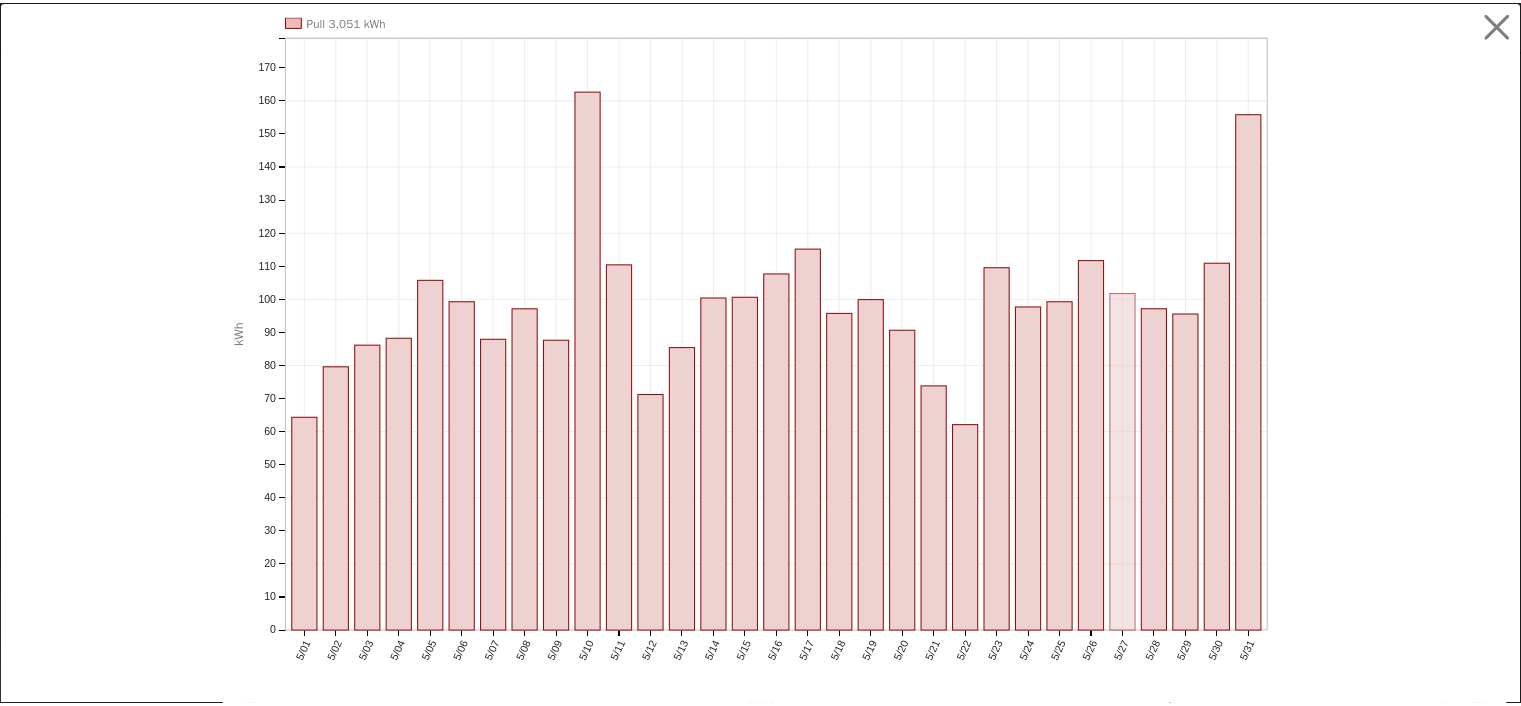 scroll, scrollTop: 0, scrollLeft: 0, axis: both 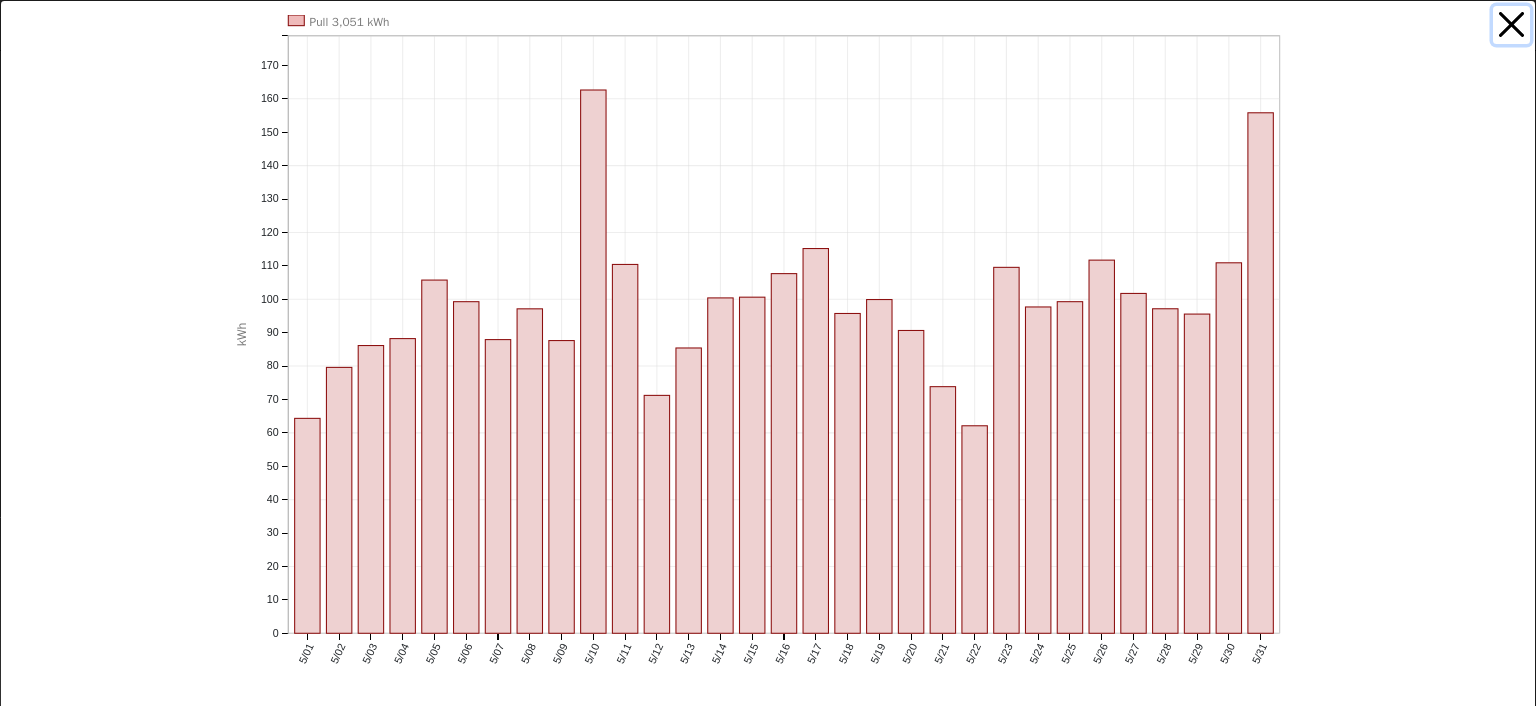 click at bounding box center (1512, 25) 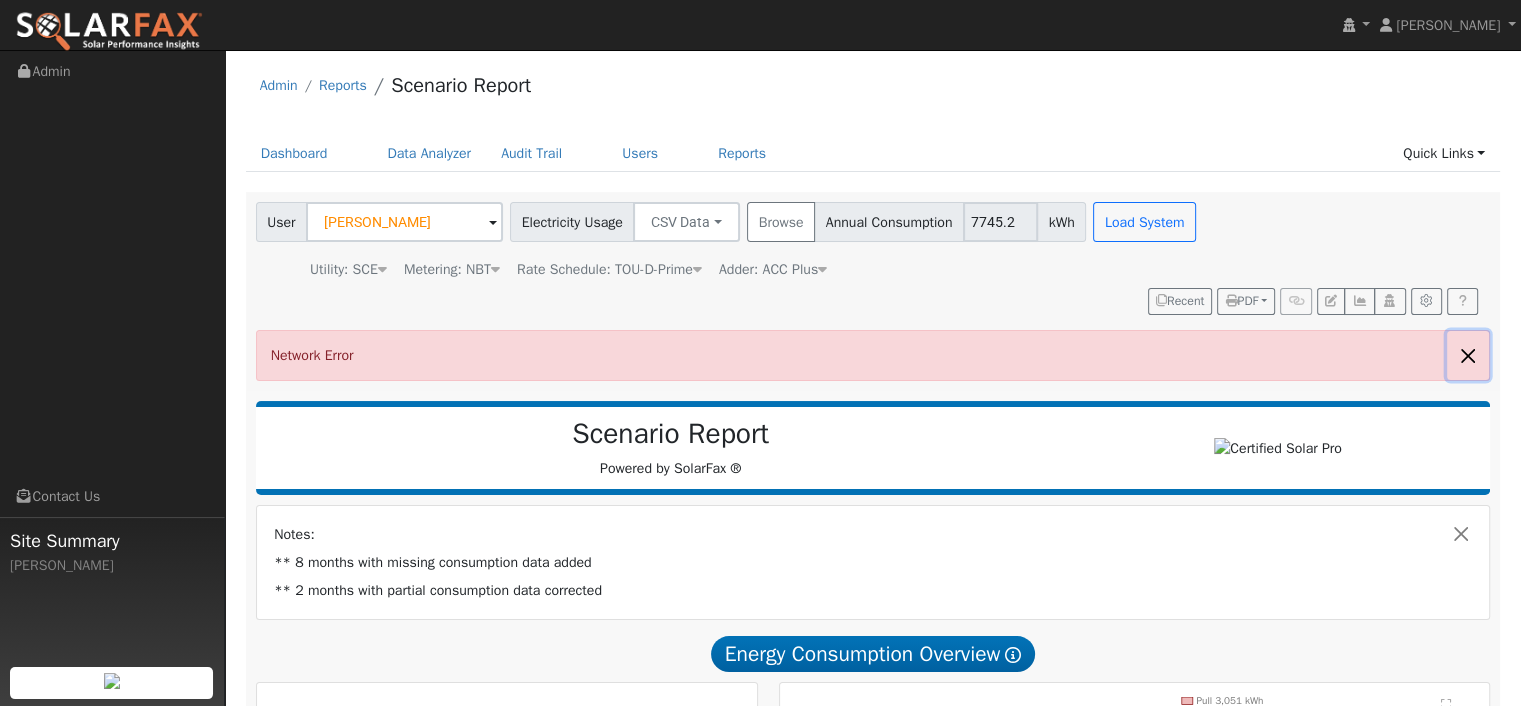 click at bounding box center (1468, 355) 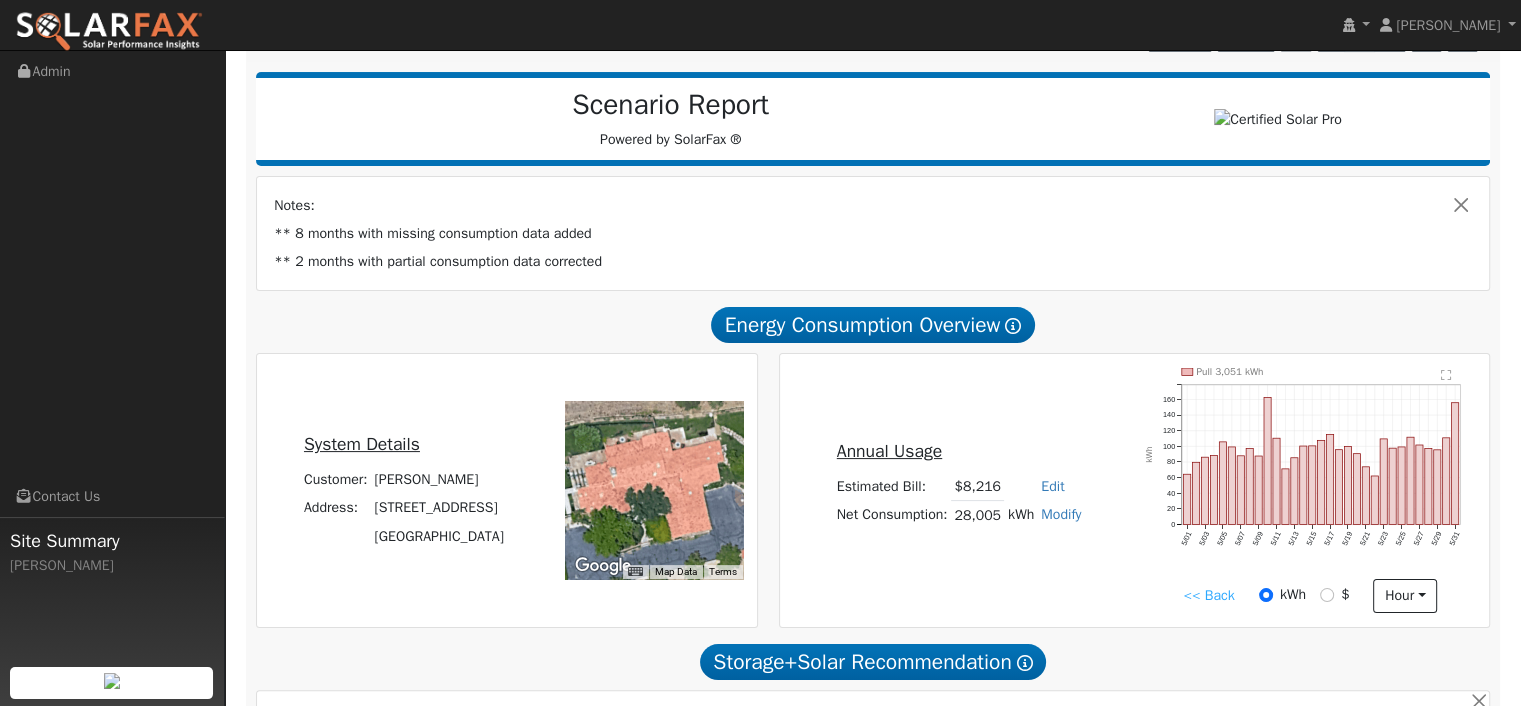 scroll, scrollTop: 268, scrollLeft: 0, axis: vertical 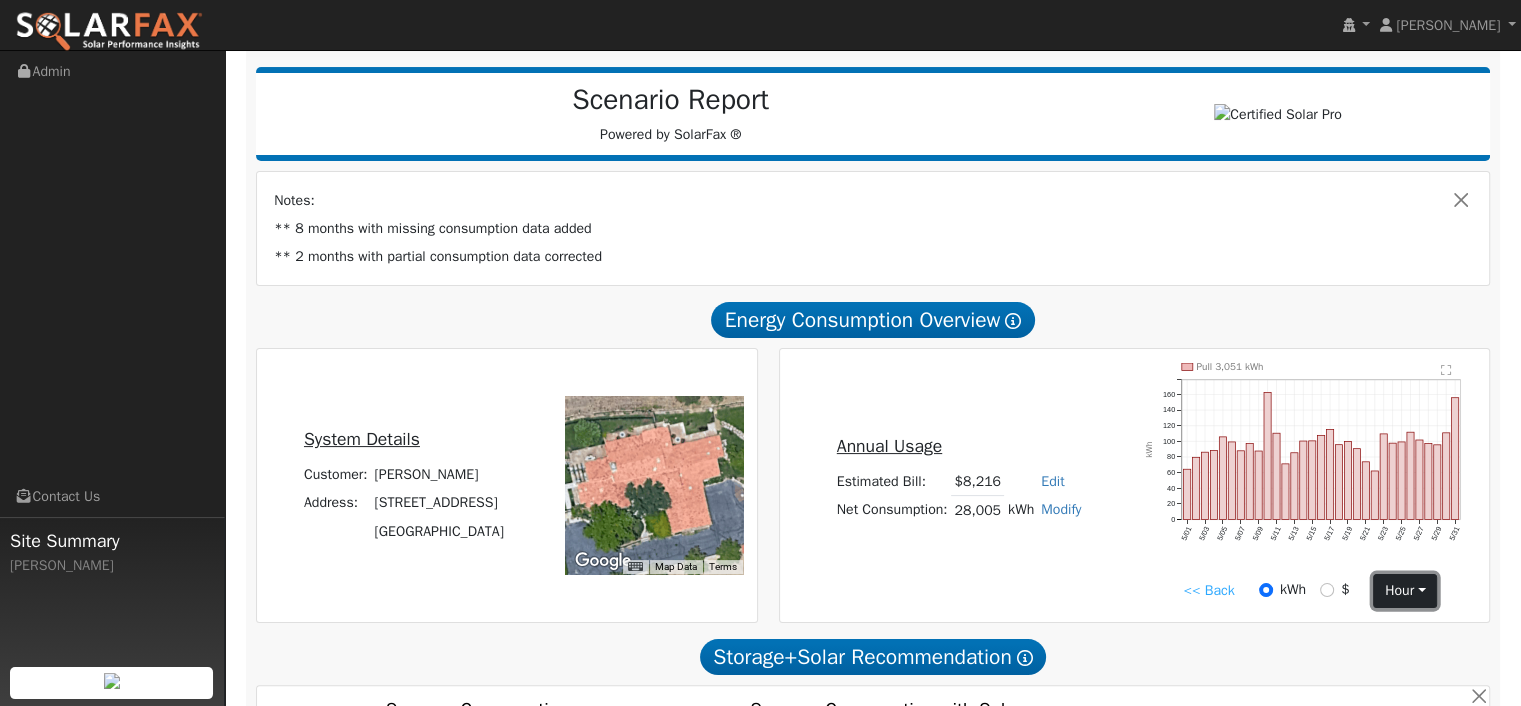 click on "hour" at bounding box center (1405, 591) 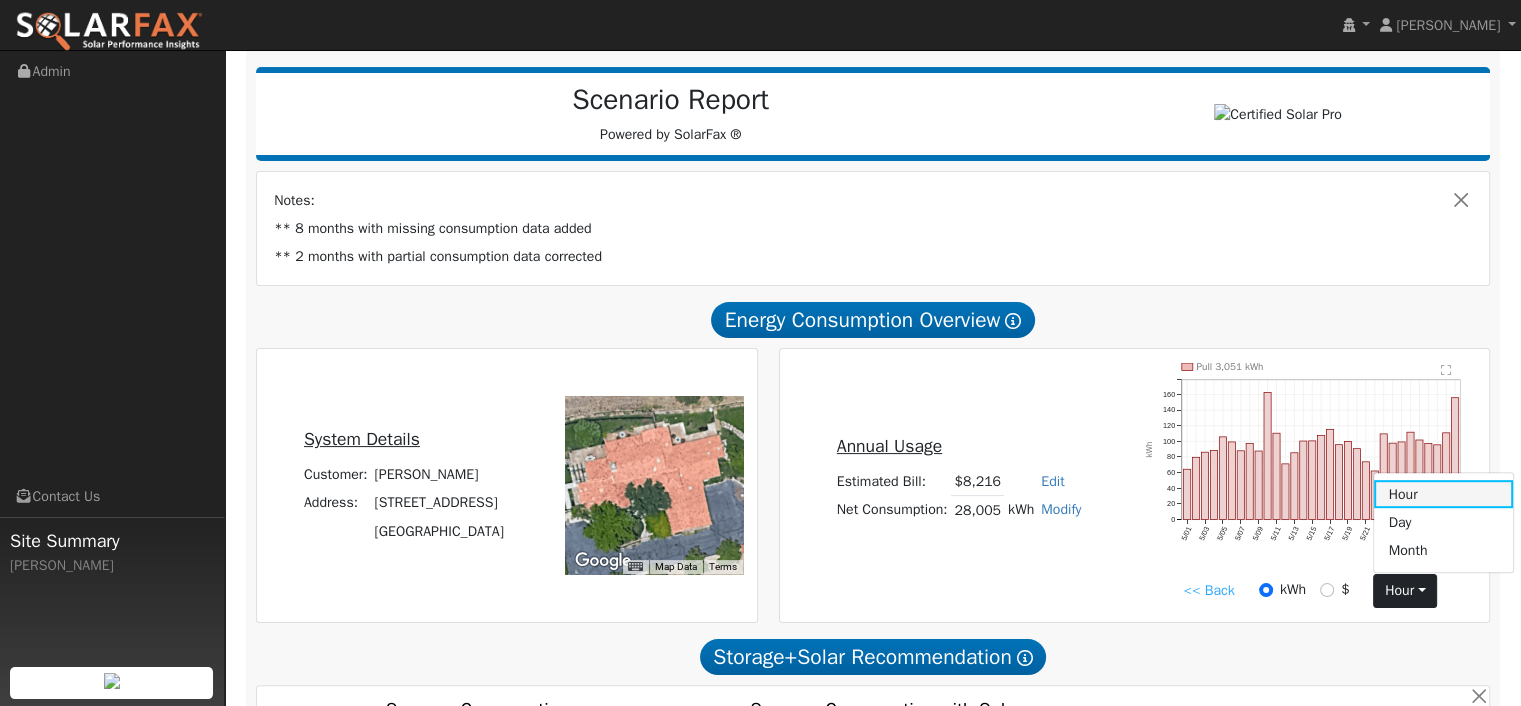 click on "Hour" at bounding box center [1443, 494] 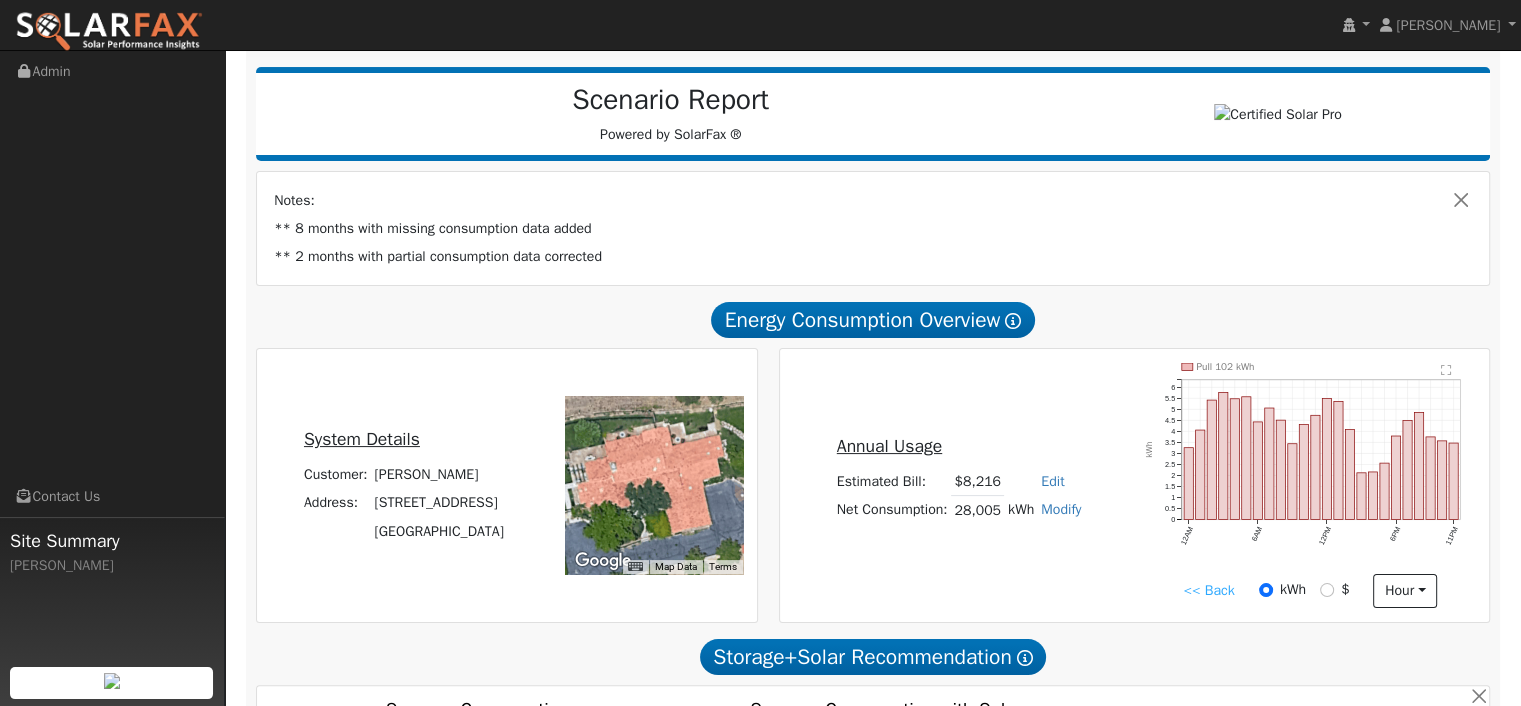 click on "<< Back" at bounding box center [1208, 590] 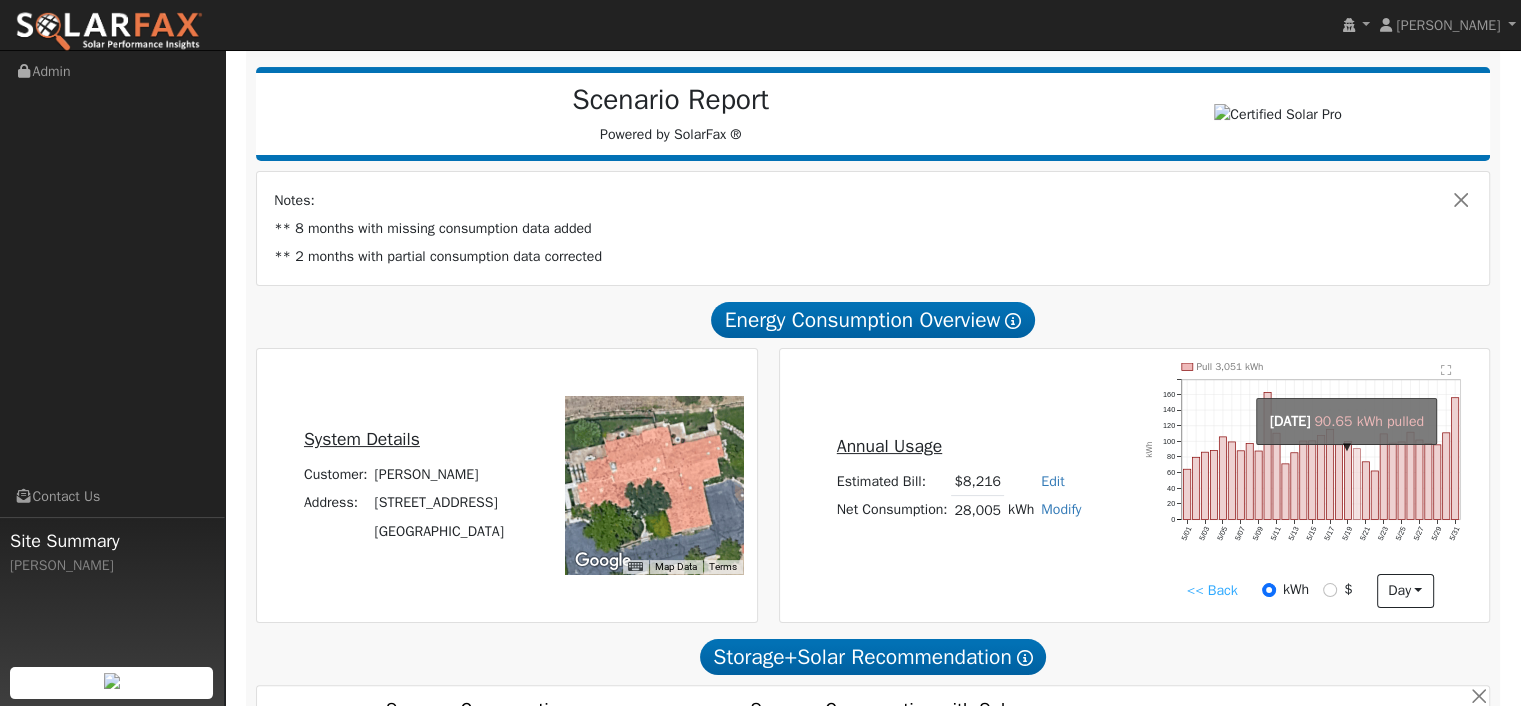 click on "onclick=""" 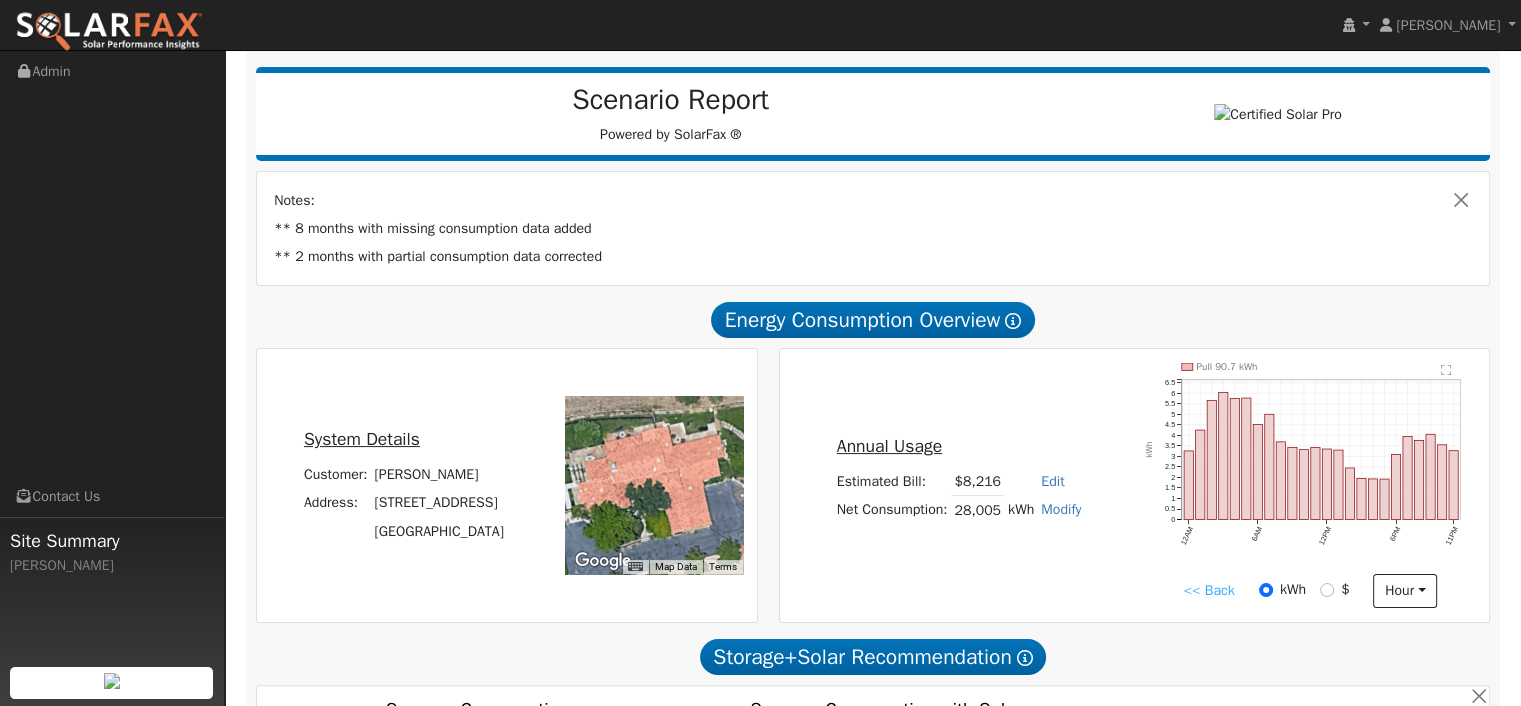 click on "" 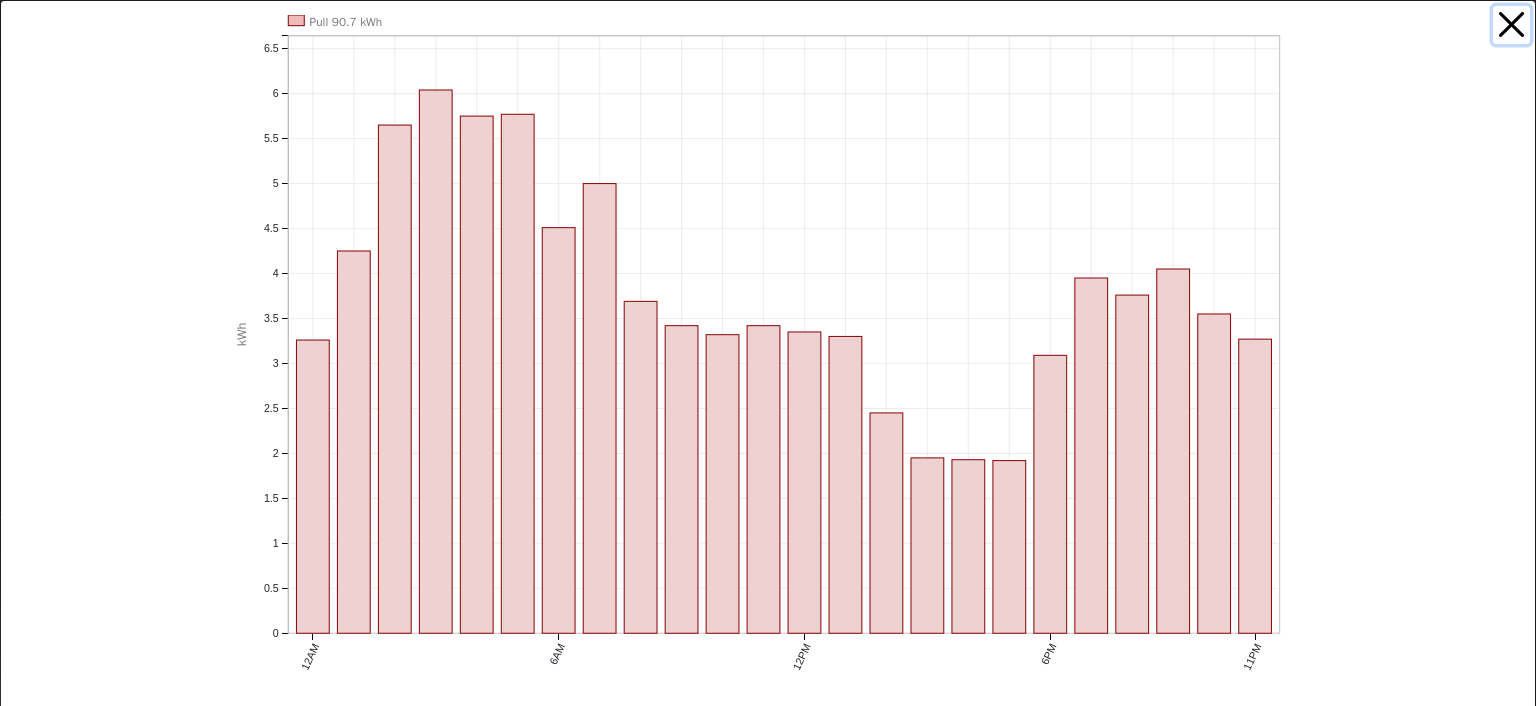 click at bounding box center (1512, 25) 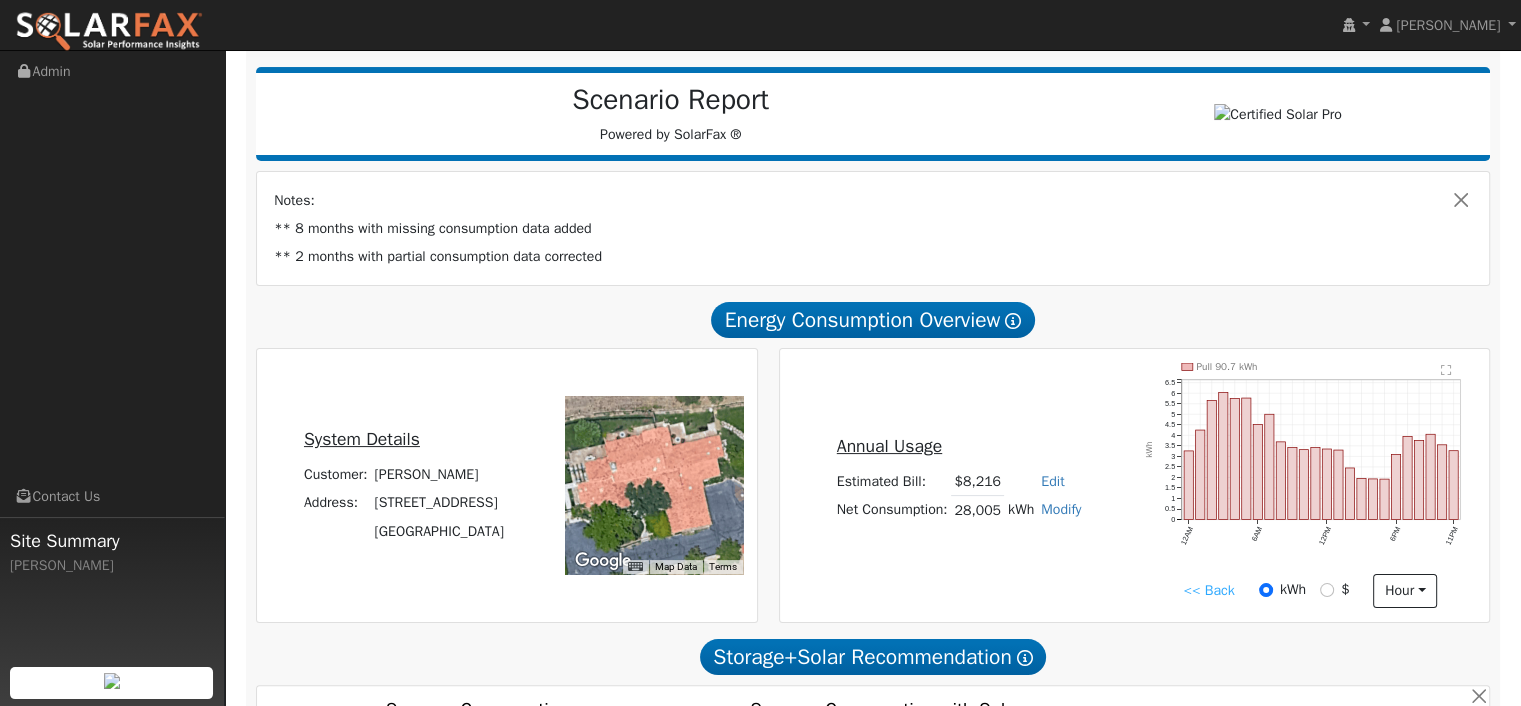 click on "" 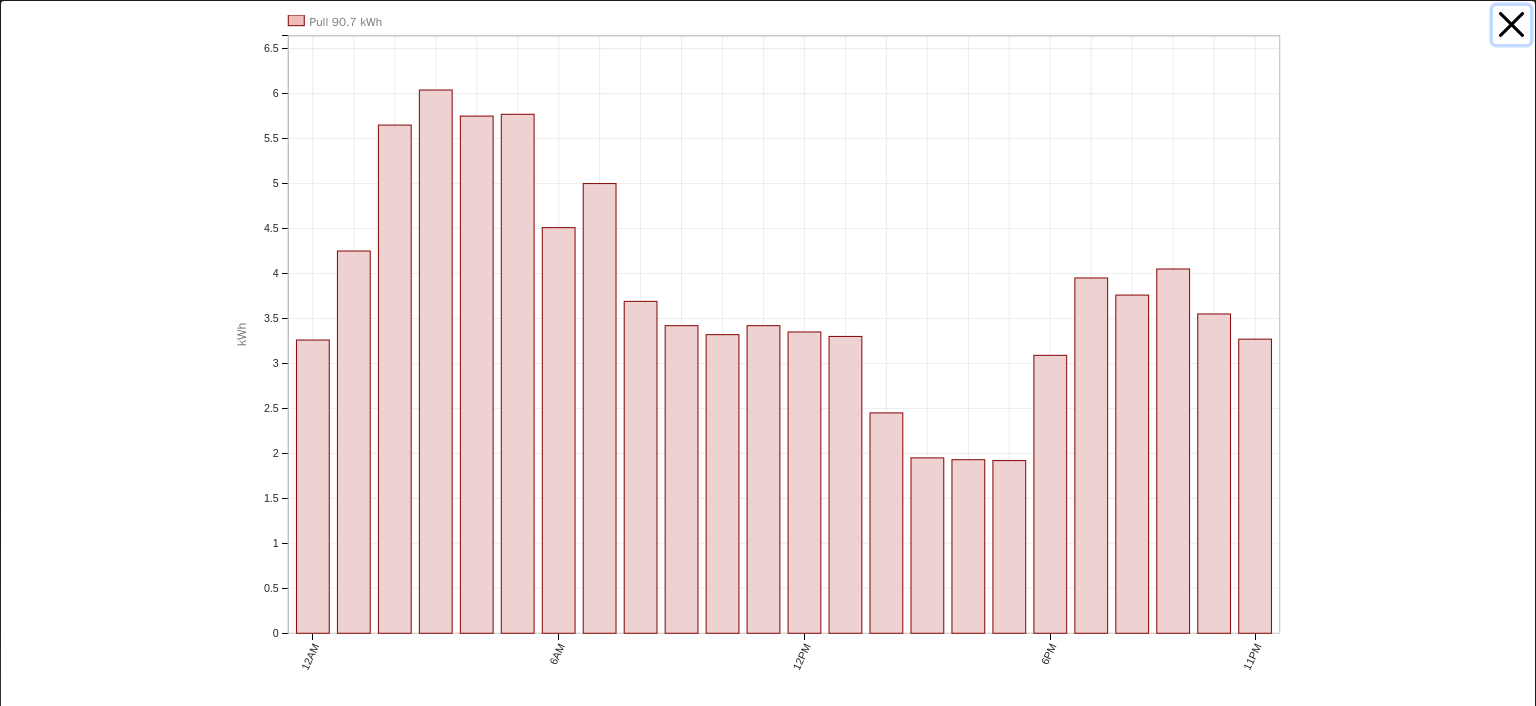click at bounding box center (1512, 25) 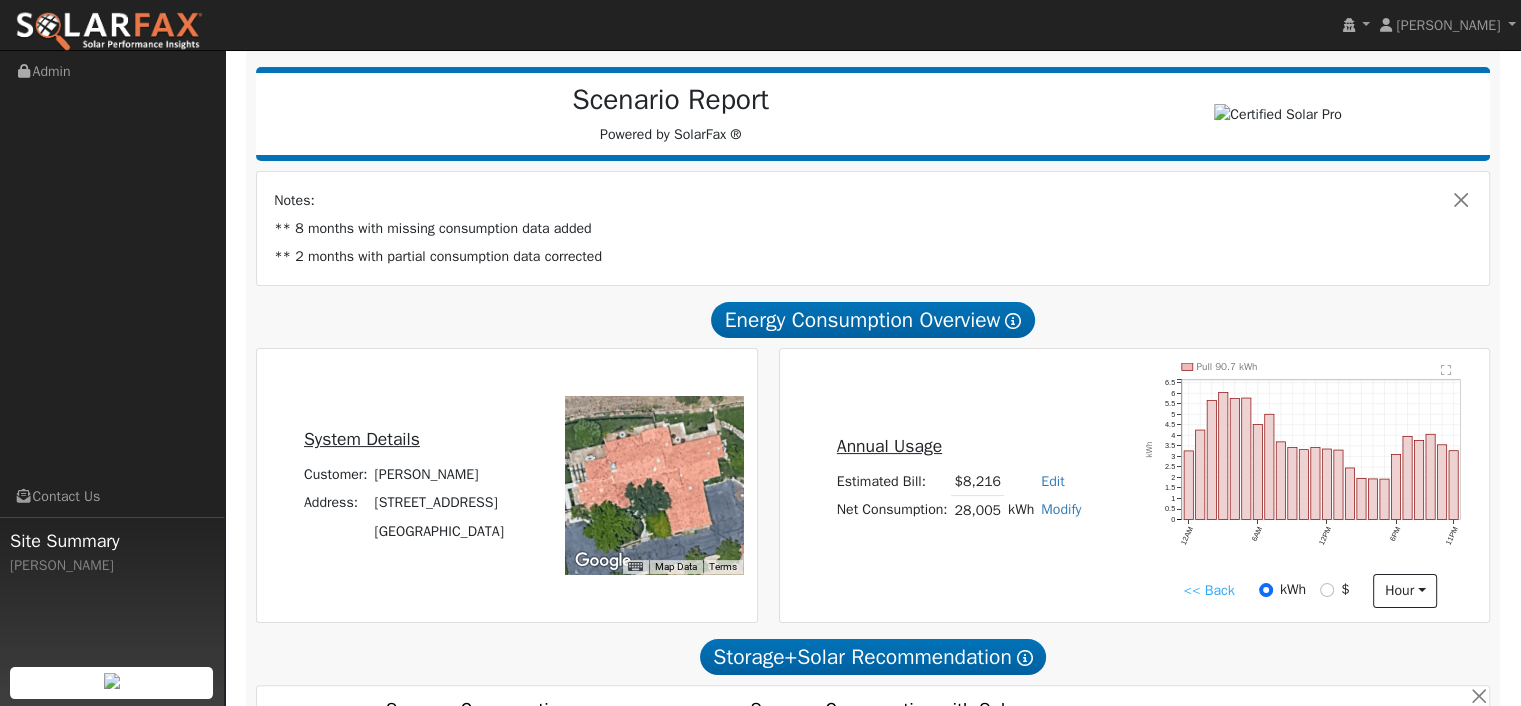 click on "<< Back" at bounding box center (1208, 590) 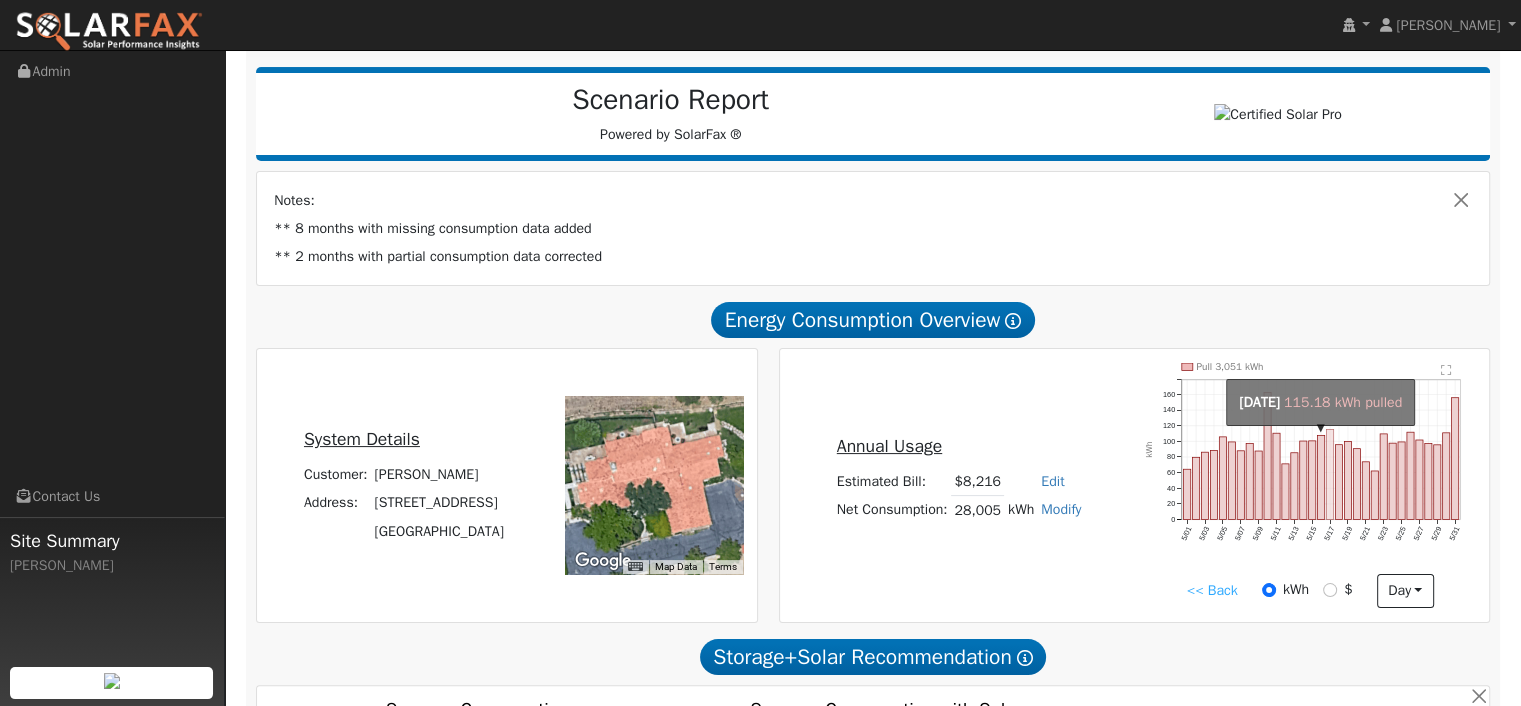click on "onclick=""" 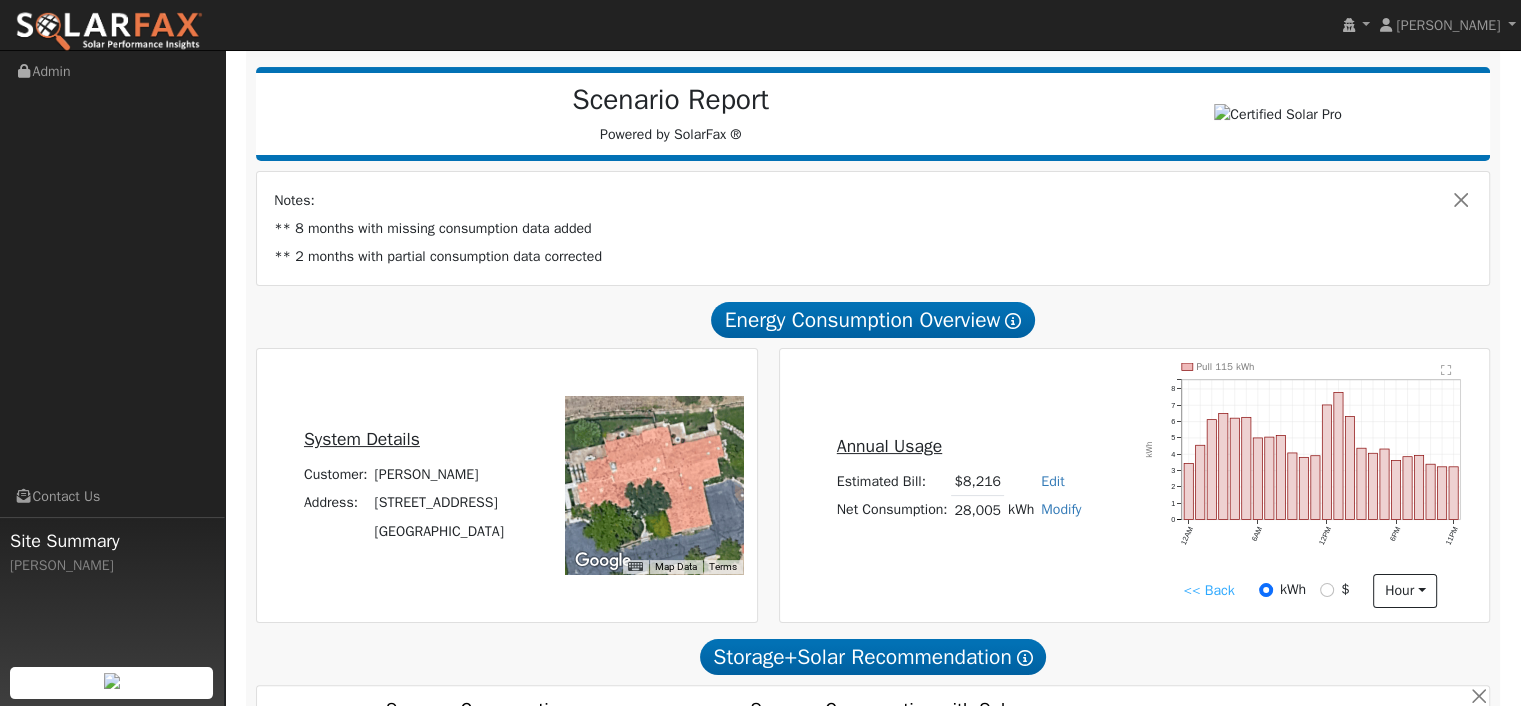 click on "<< Back" at bounding box center (1208, 590) 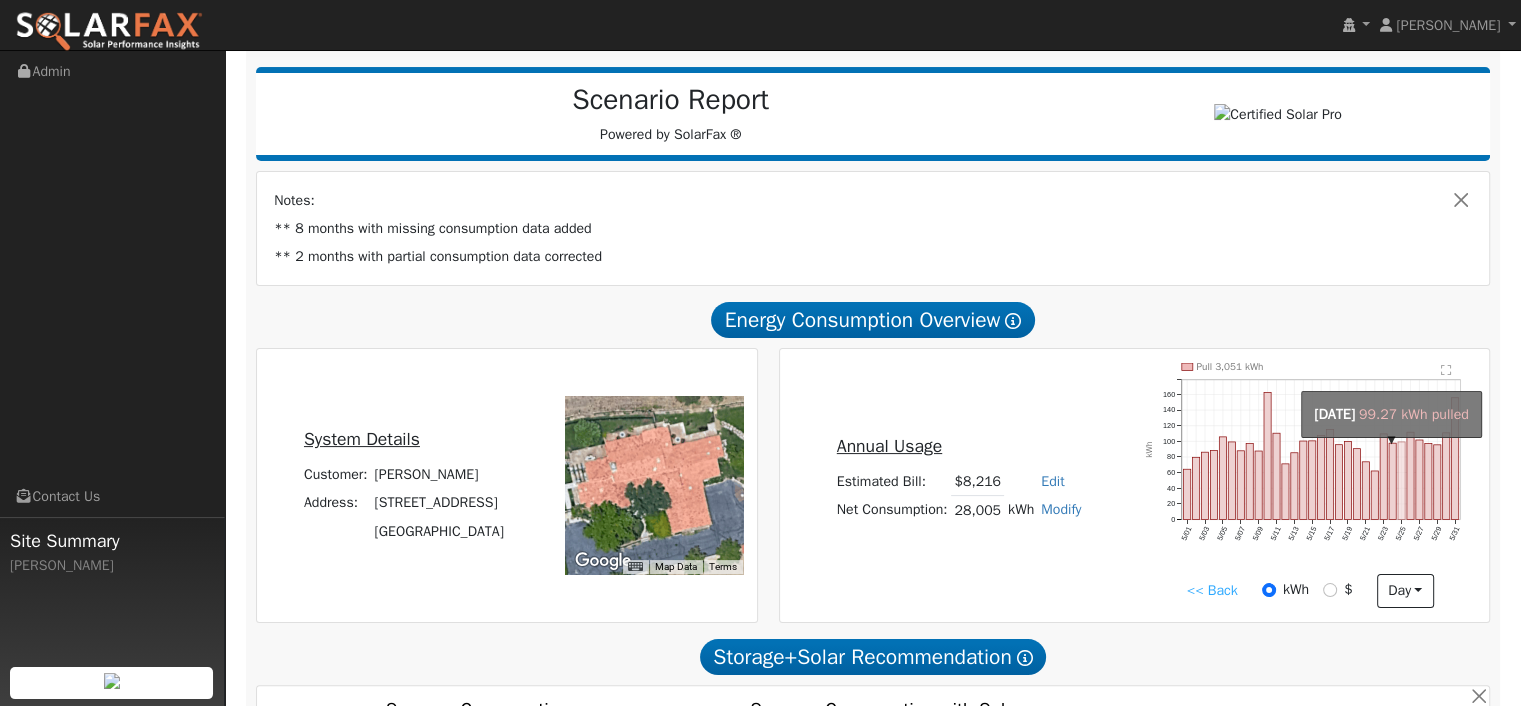 click on "onclick=""" 